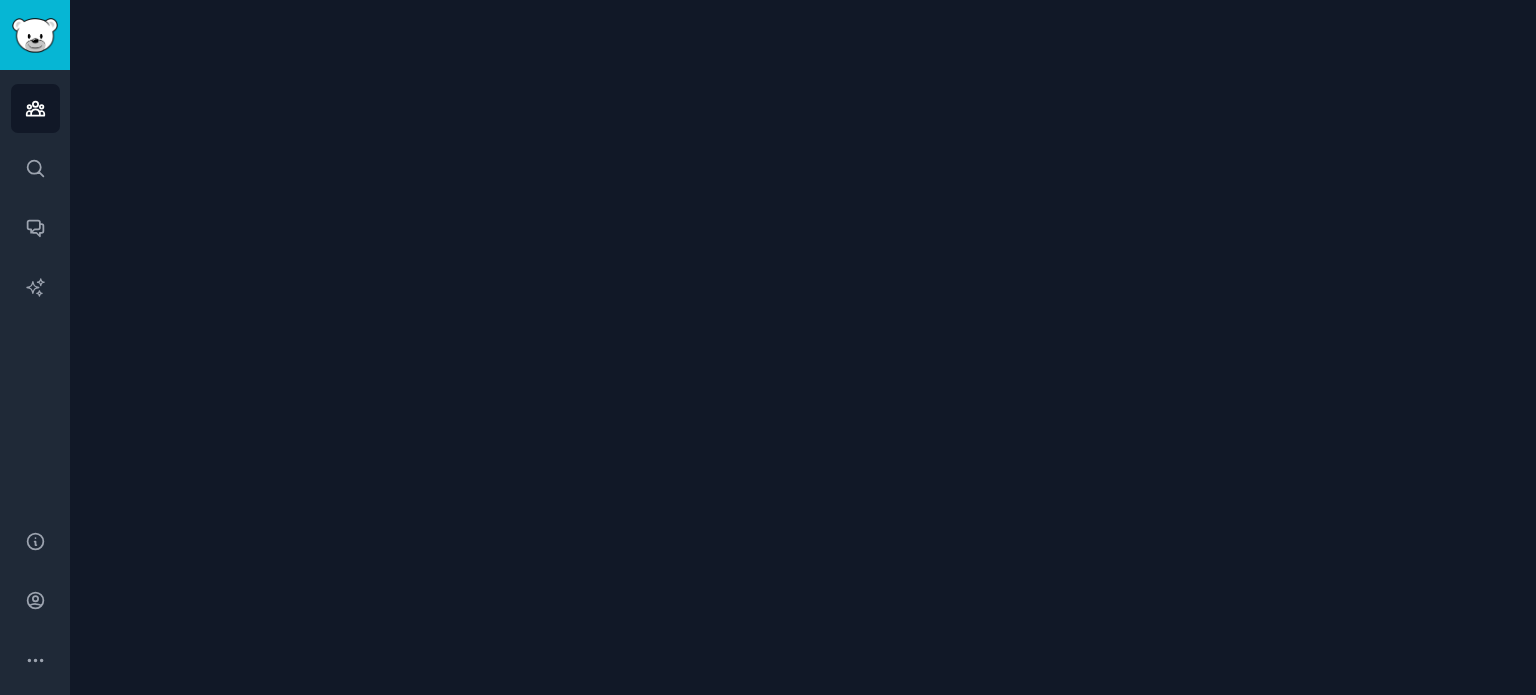 scroll, scrollTop: 0, scrollLeft: 0, axis: both 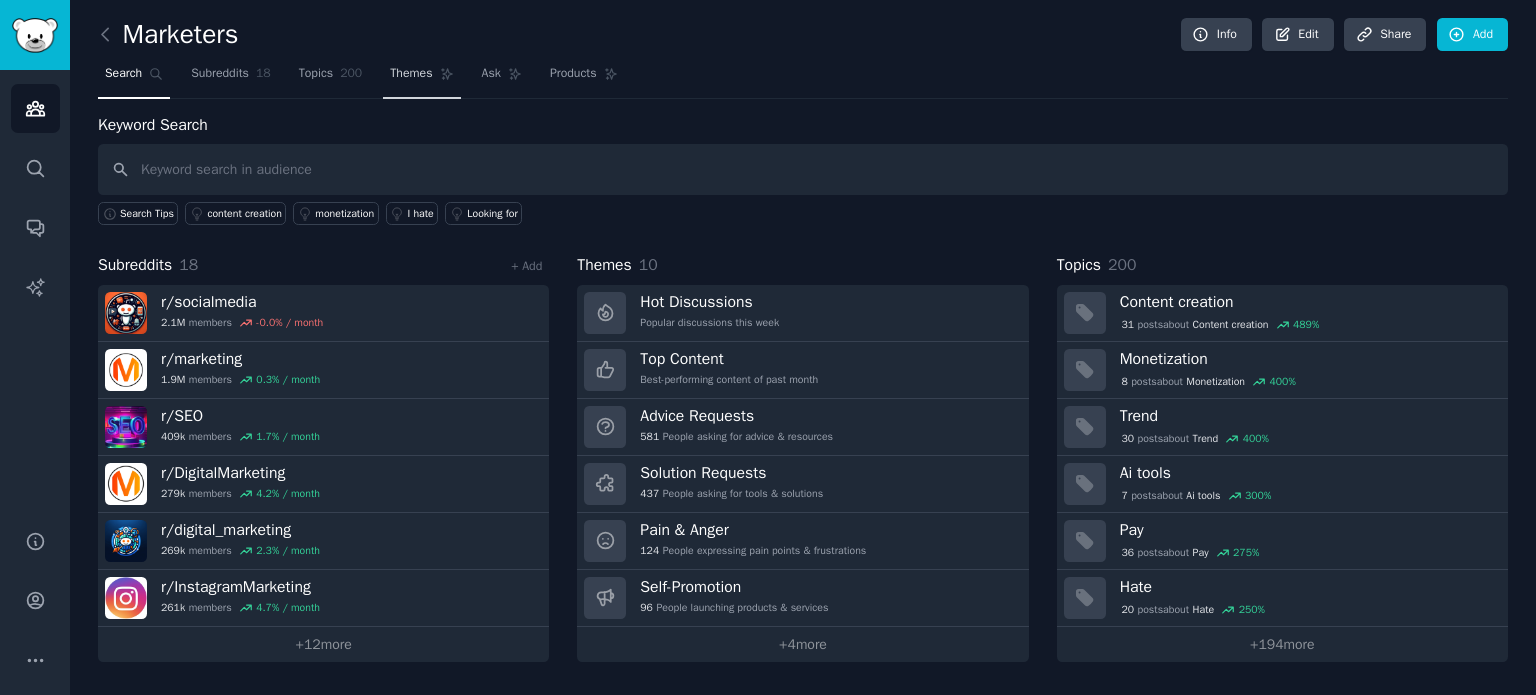 click on "Themes" at bounding box center [411, 74] 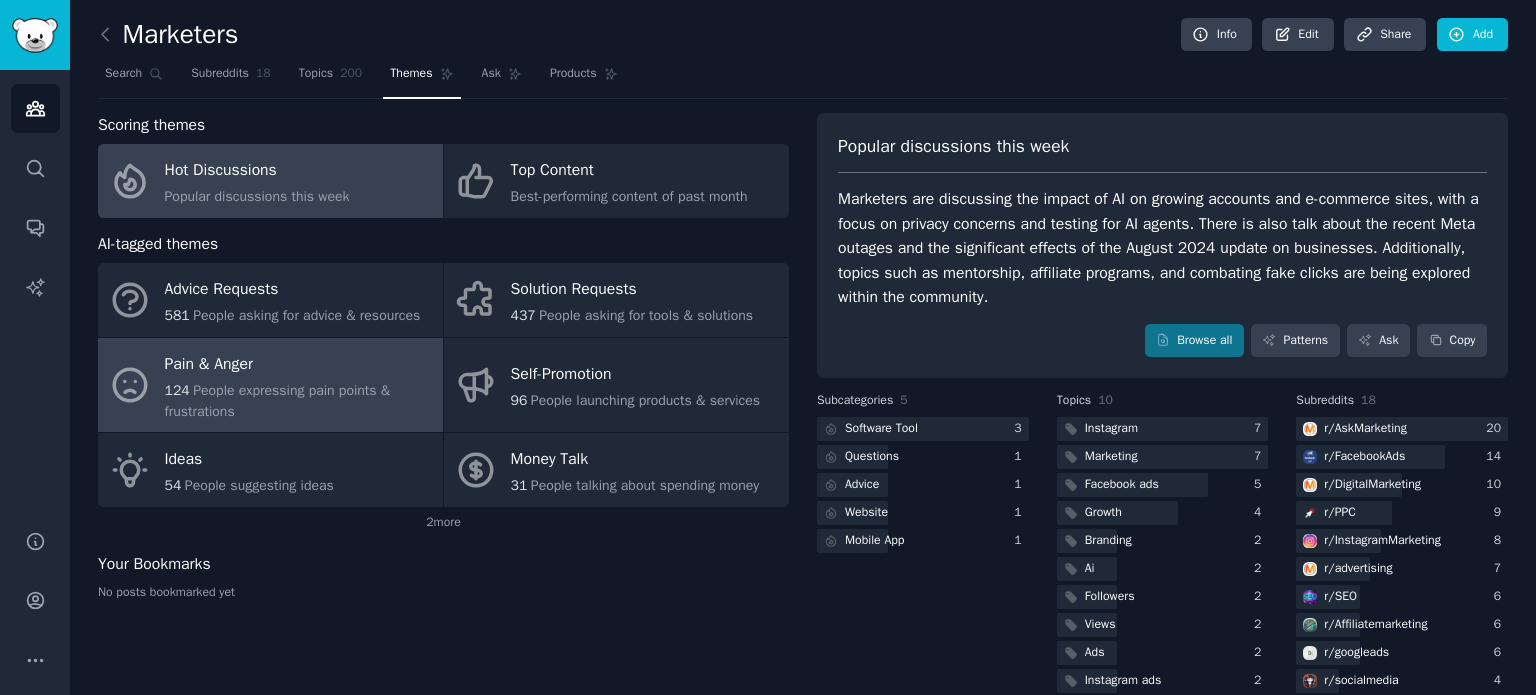 click on "People expressing pain points & frustrations" at bounding box center [278, 401] 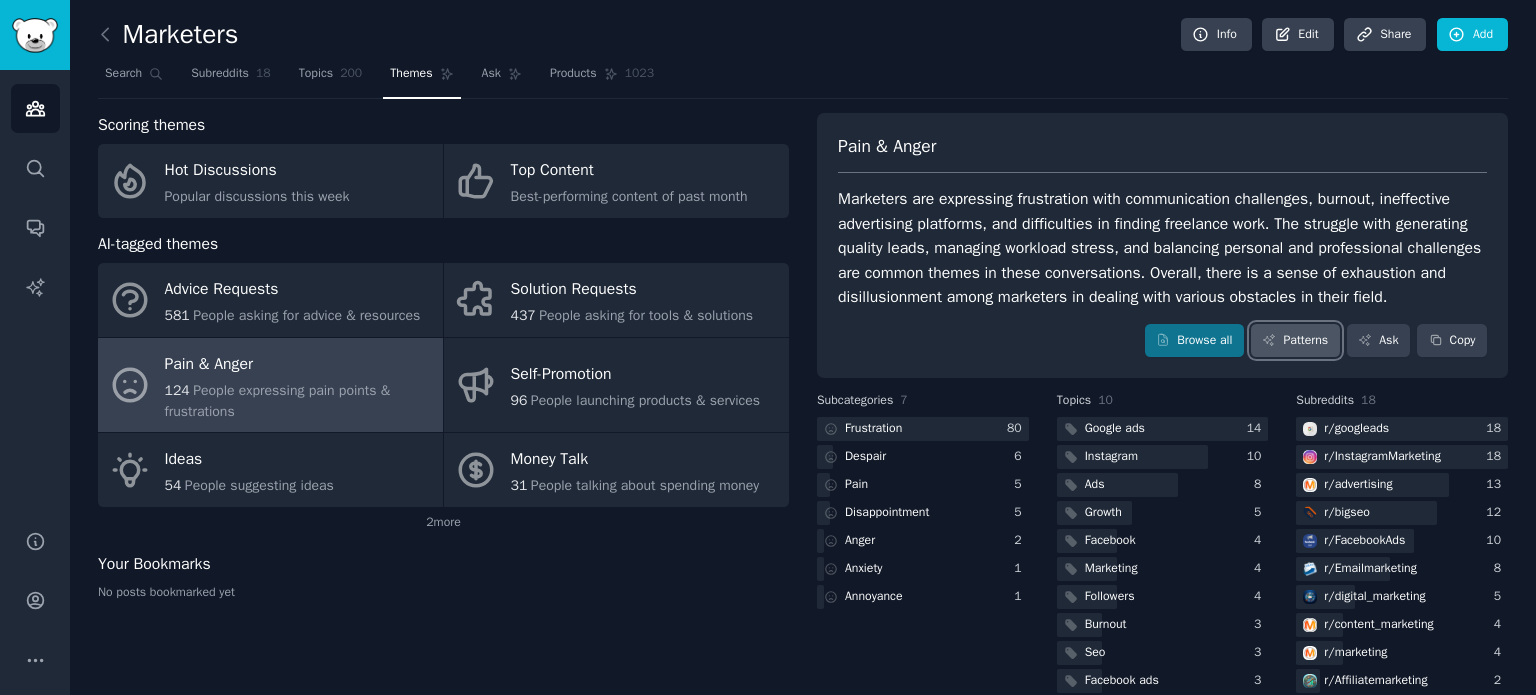click on "Patterns" at bounding box center [1295, 341] 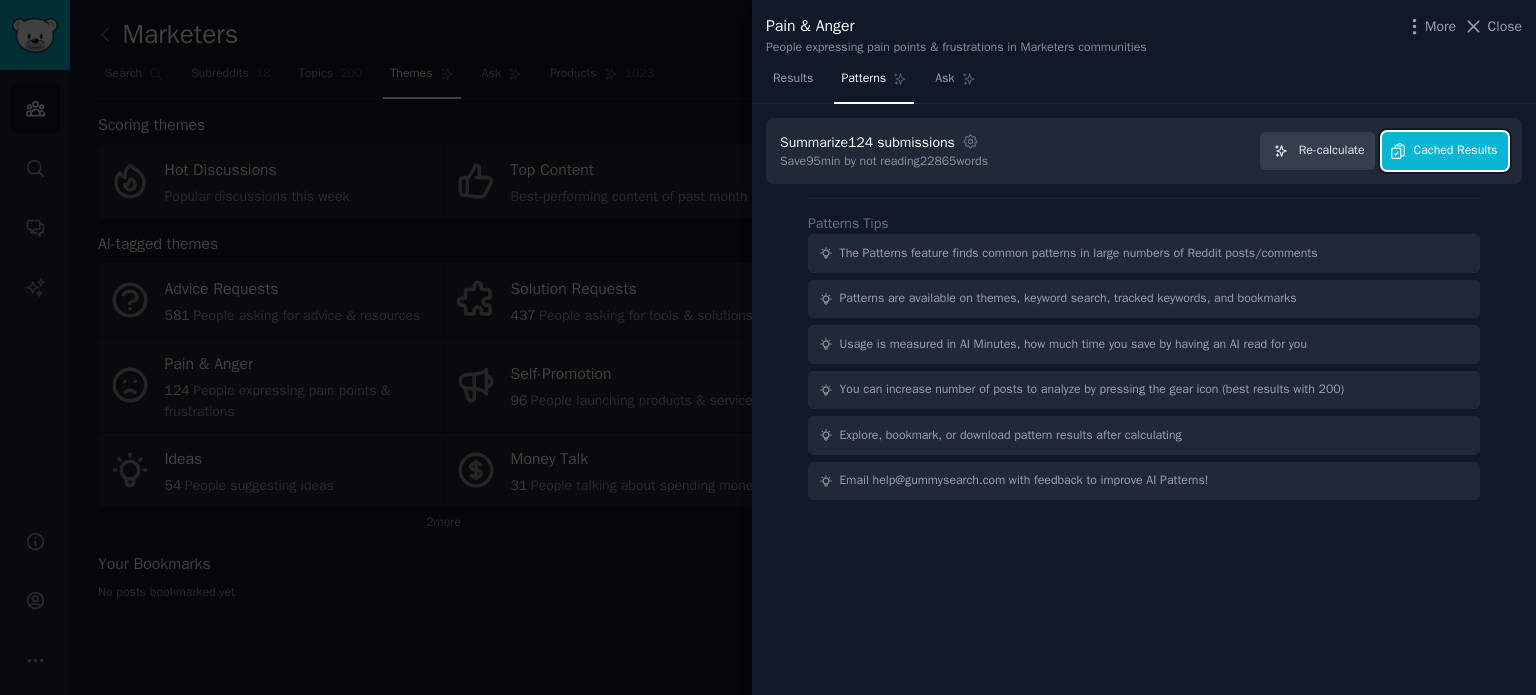 click on "Cached Results" at bounding box center [1445, 151] 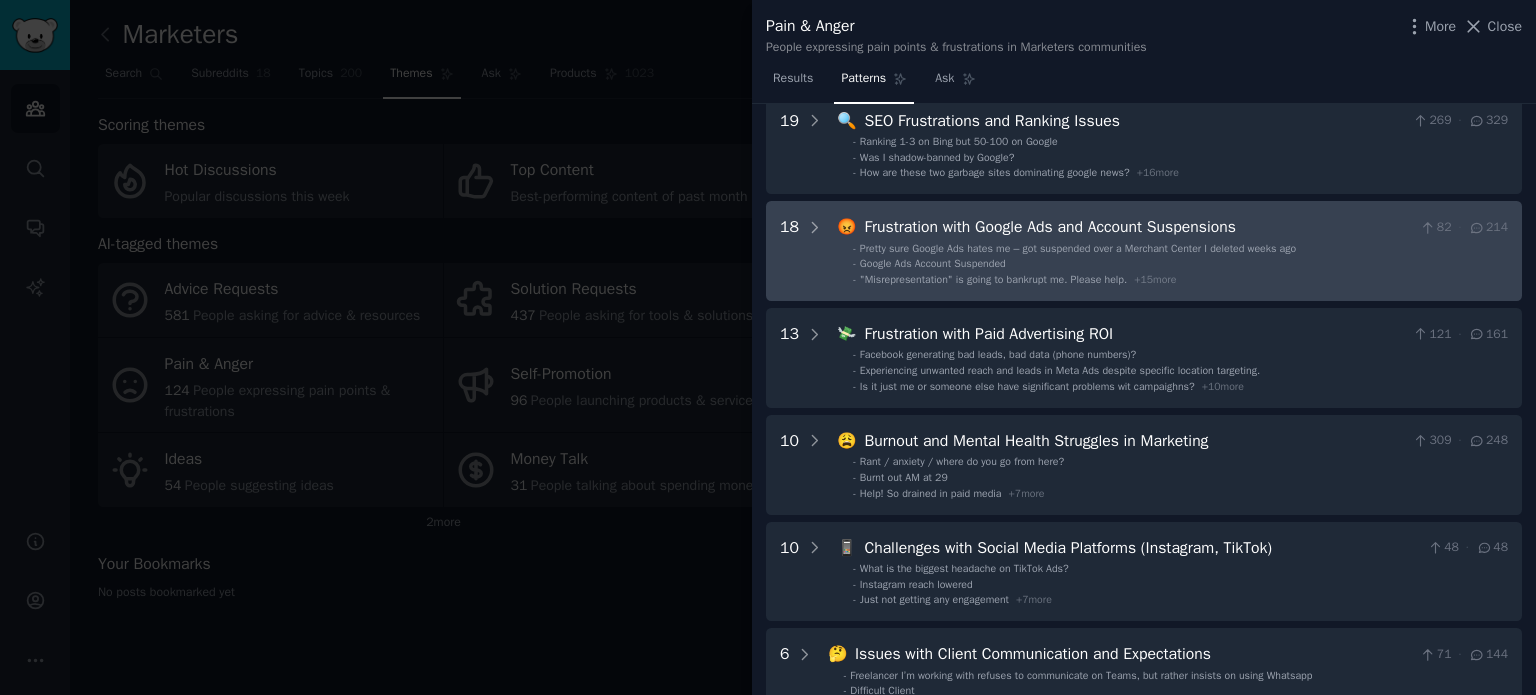 scroll, scrollTop: 0, scrollLeft: 0, axis: both 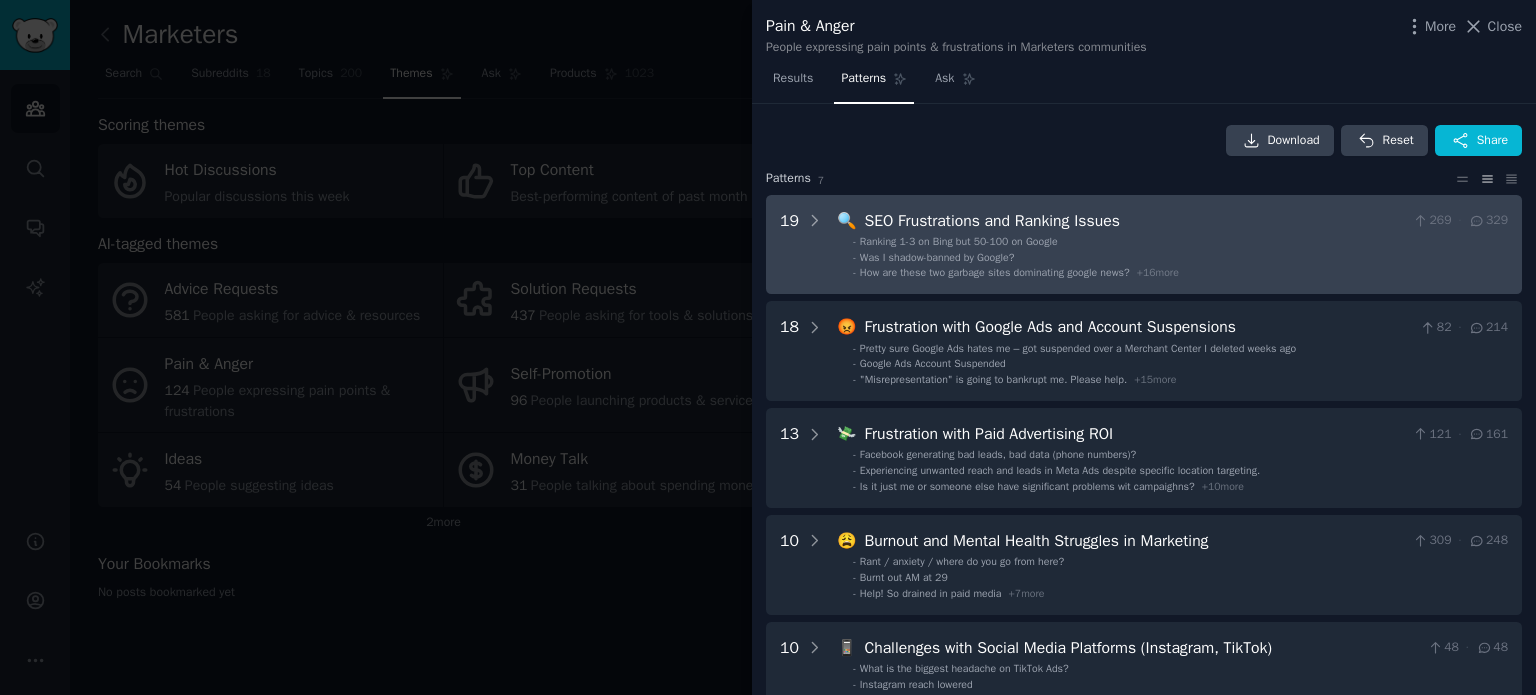 click on "- Was I shadow-banned by Google?" at bounding box center [1180, 258] 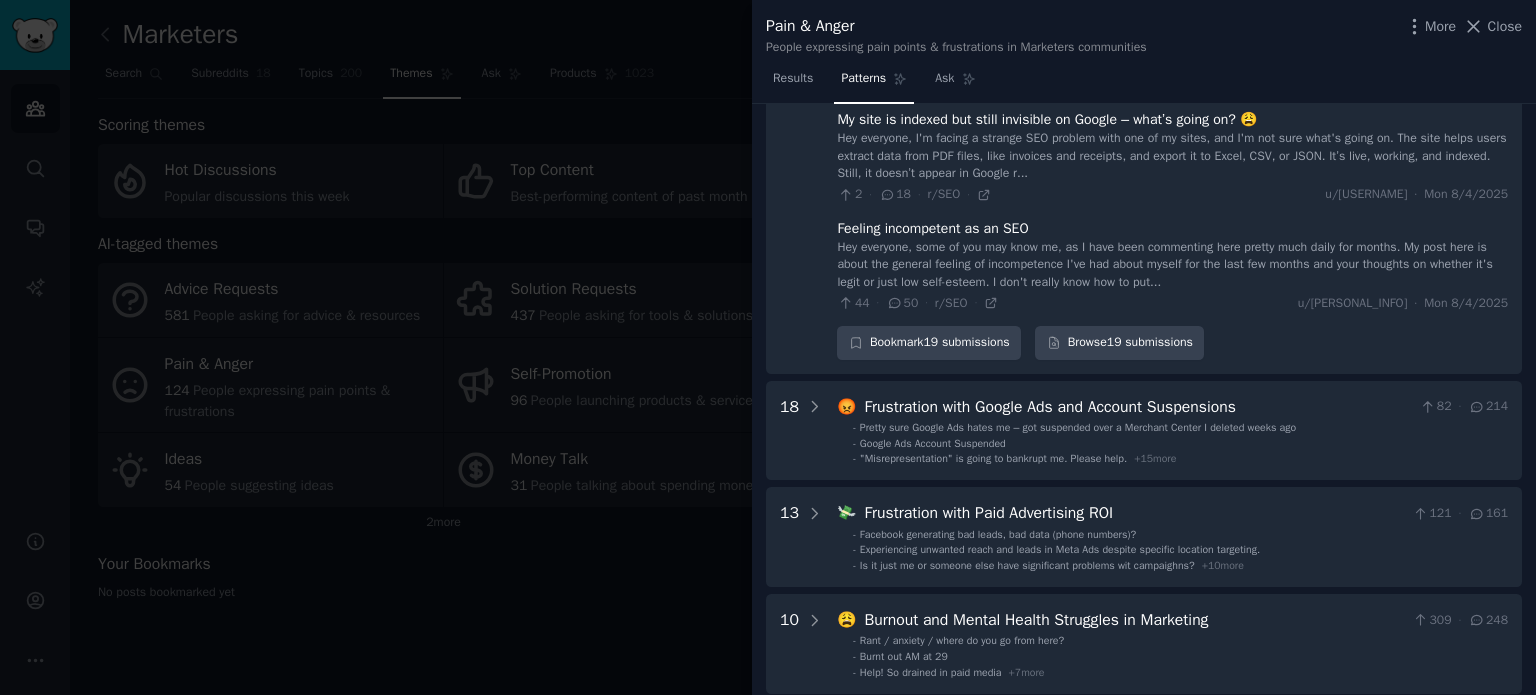 scroll, scrollTop: 1891, scrollLeft: 0, axis: vertical 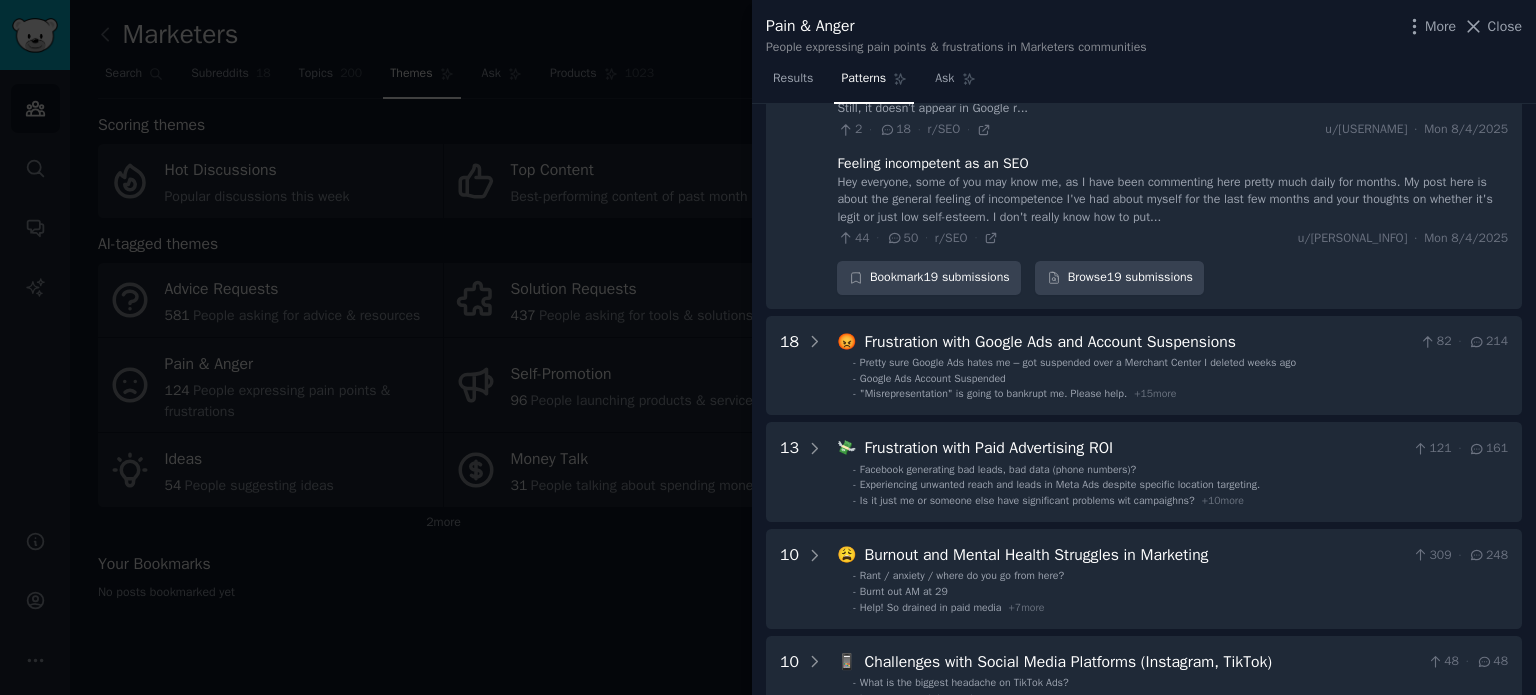 click on "- "Misrepresentation" is going to bankrupt me. Please help. + 15 more" at bounding box center (1180, 394) 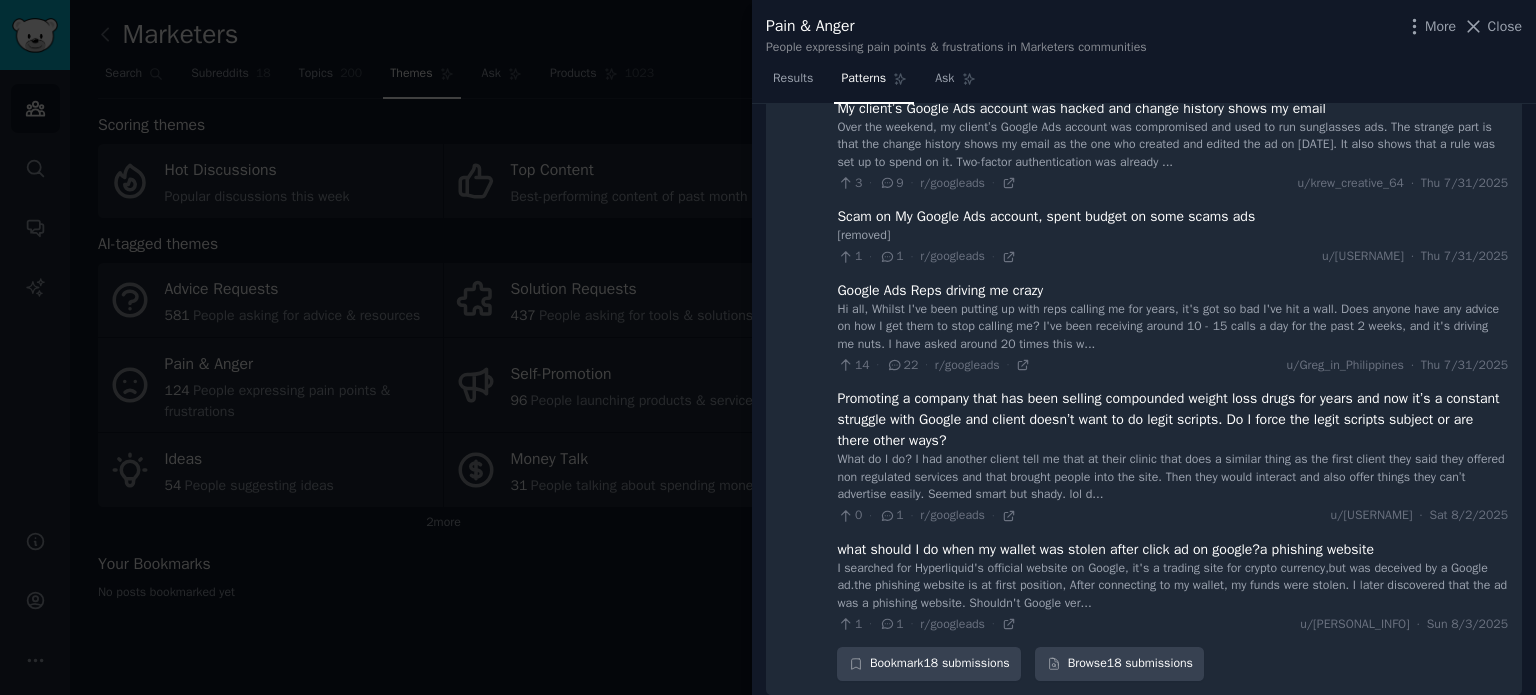 scroll, scrollTop: 3502, scrollLeft: 0, axis: vertical 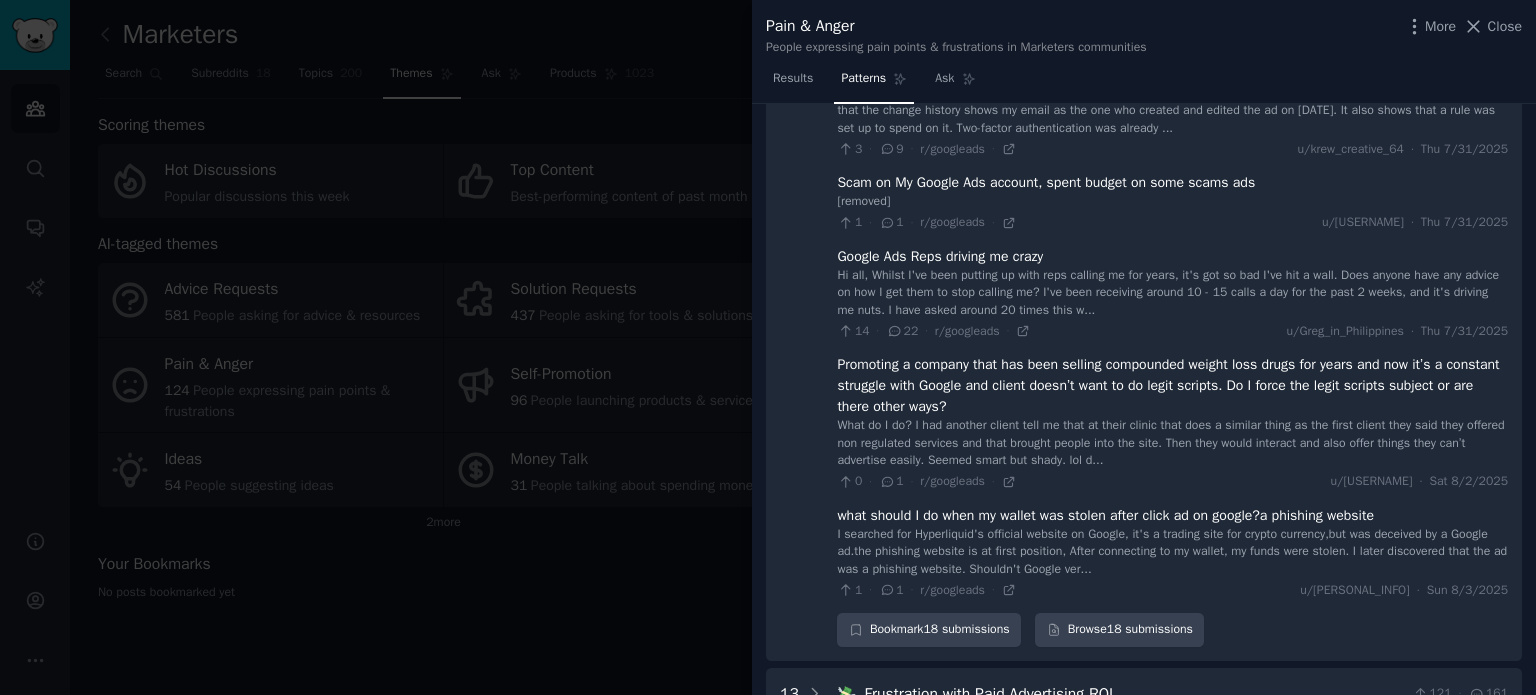 click on "0 · 1 · r/googleads · u/[PERSONAL_INFO] · Sat [DATE]" at bounding box center (1172, 482) 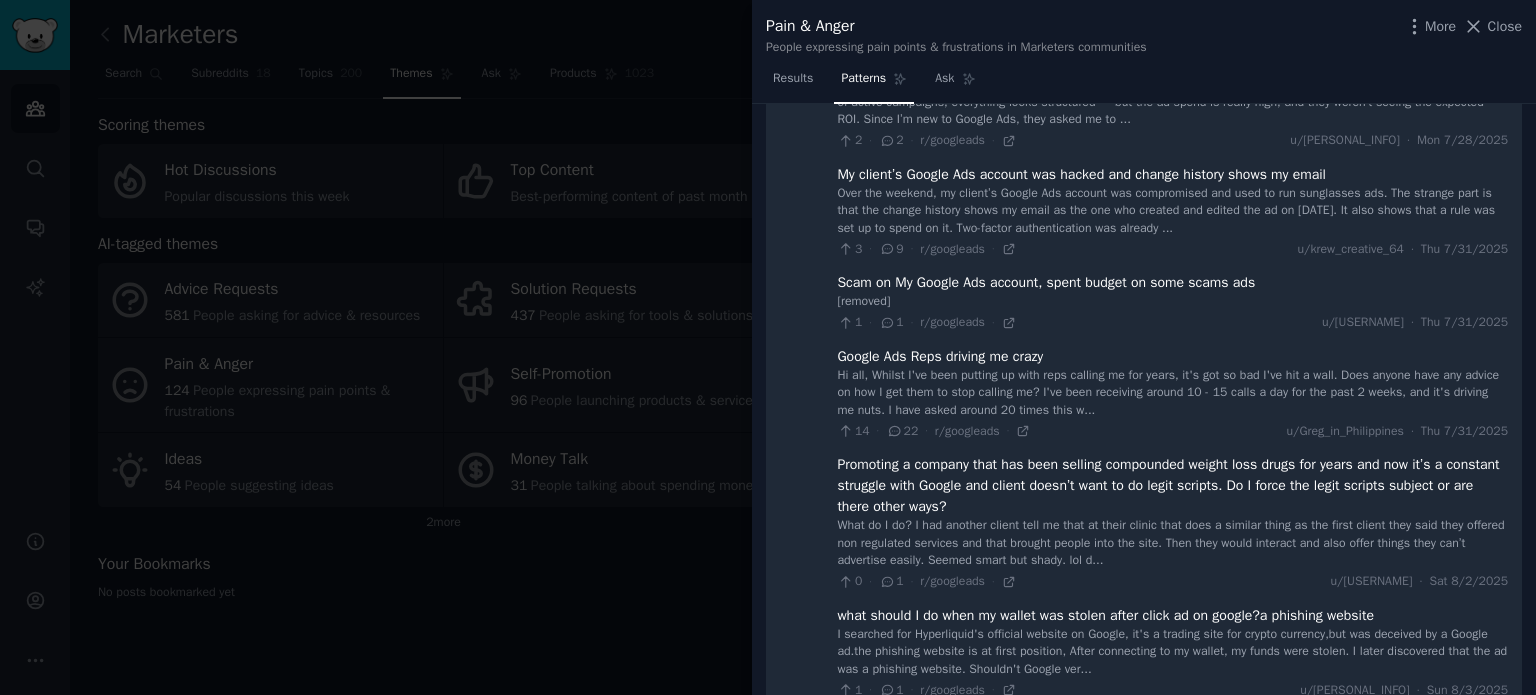 scroll, scrollTop: 3802, scrollLeft: 0, axis: vertical 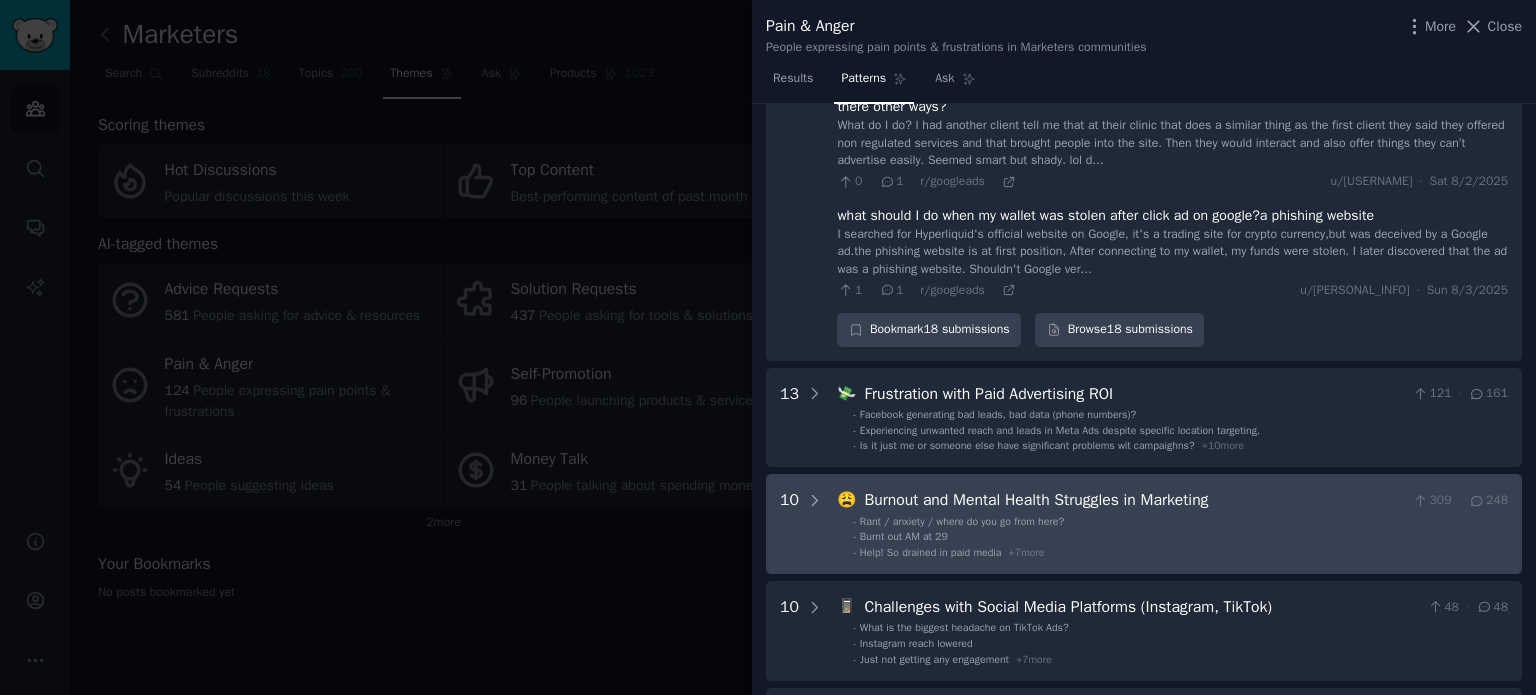click on "Burnout and Mental Health Struggles in Marketing" at bounding box center (1134, 500) 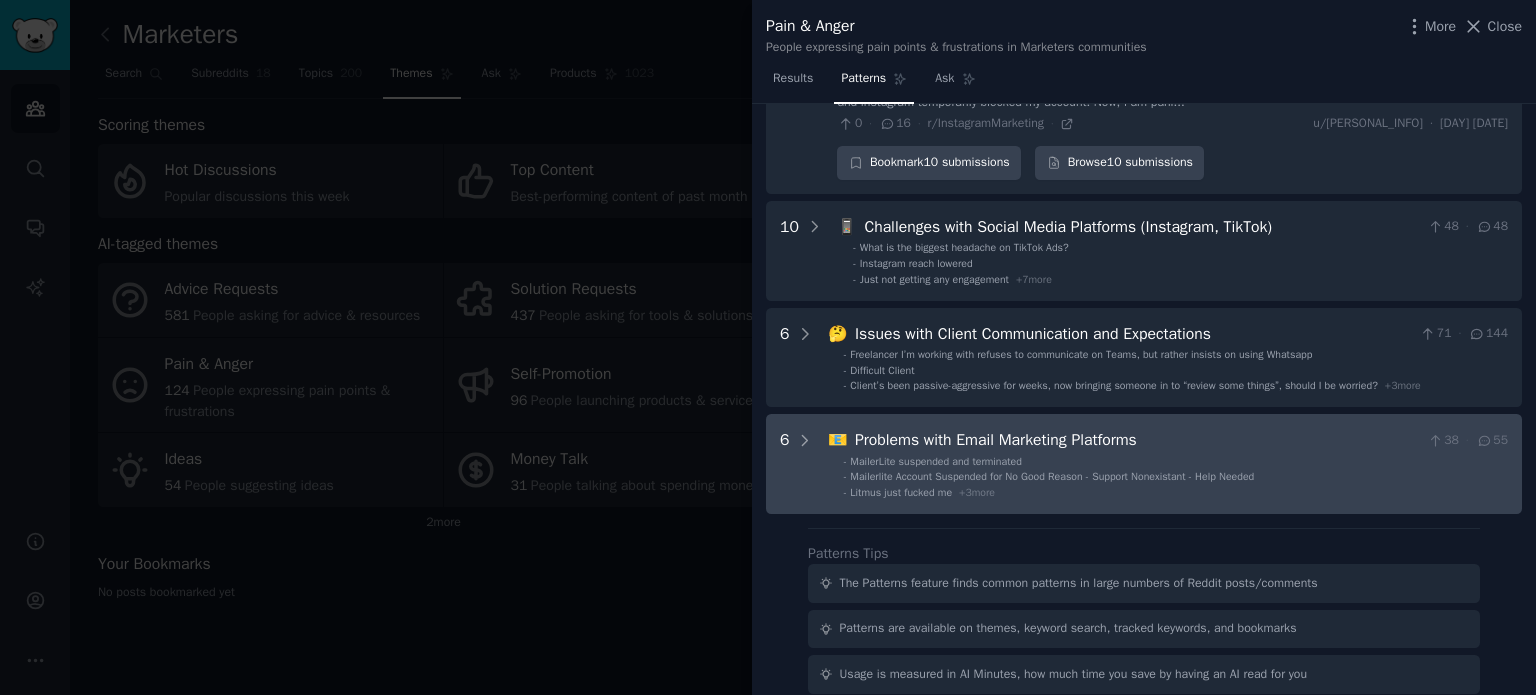 scroll, scrollTop: 5371, scrollLeft: 0, axis: vertical 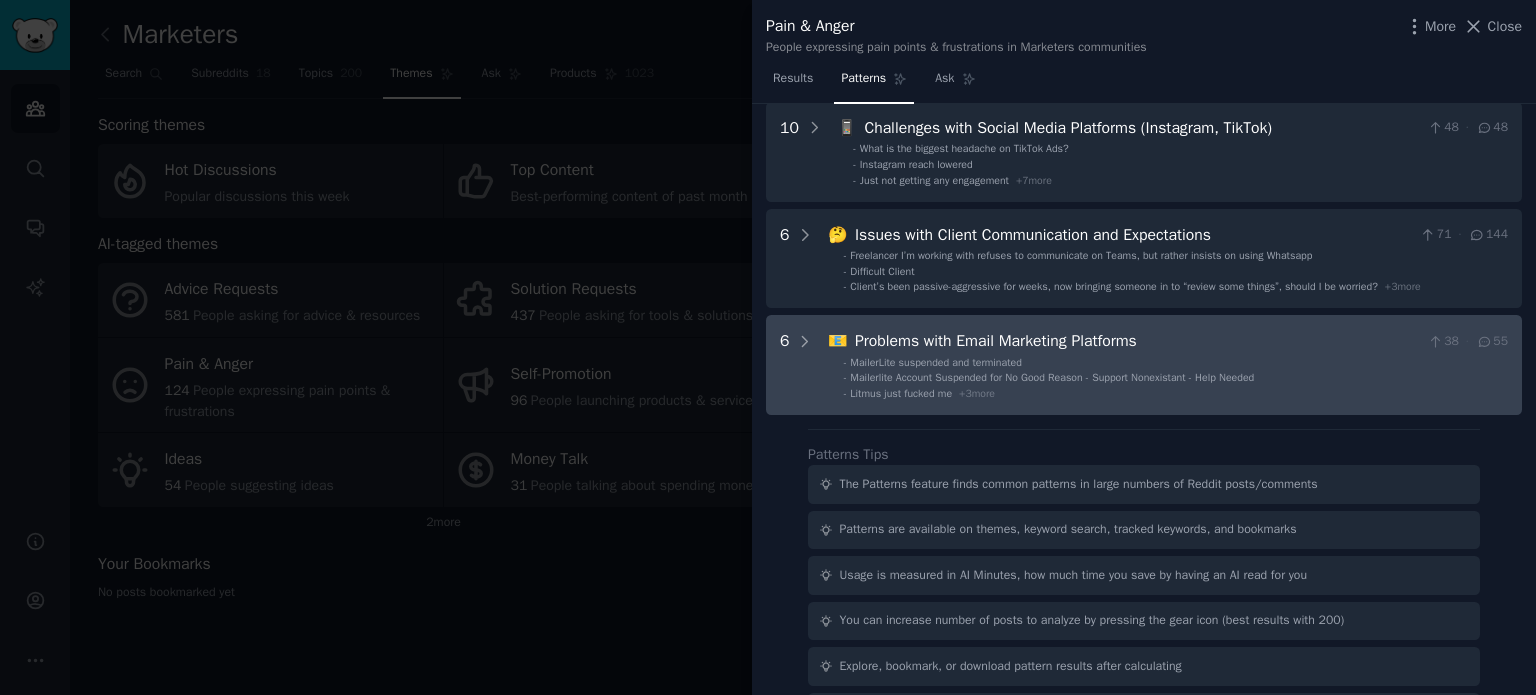 click on "- Litmus just fucked me +  3  more" at bounding box center (1176, 394) 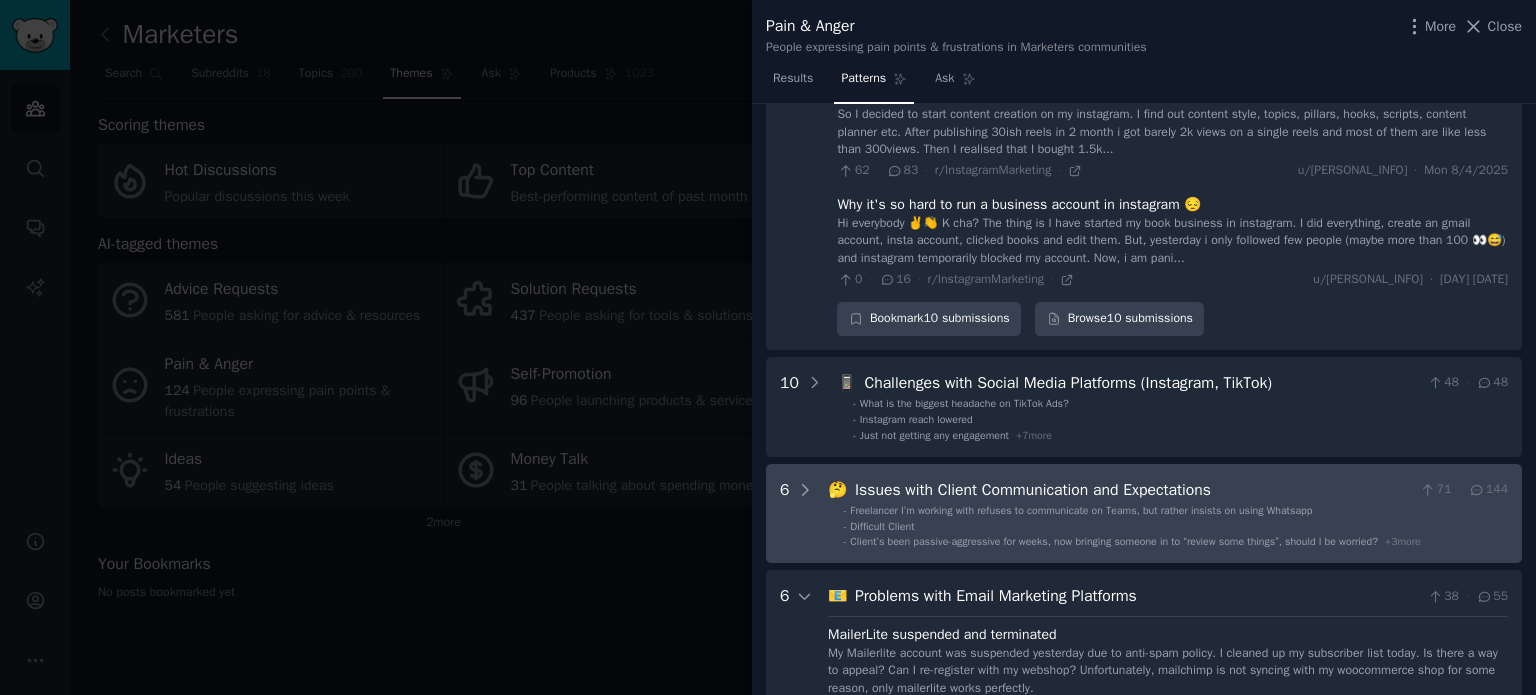 scroll, scrollTop: 5080, scrollLeft: 0, axis: vertical 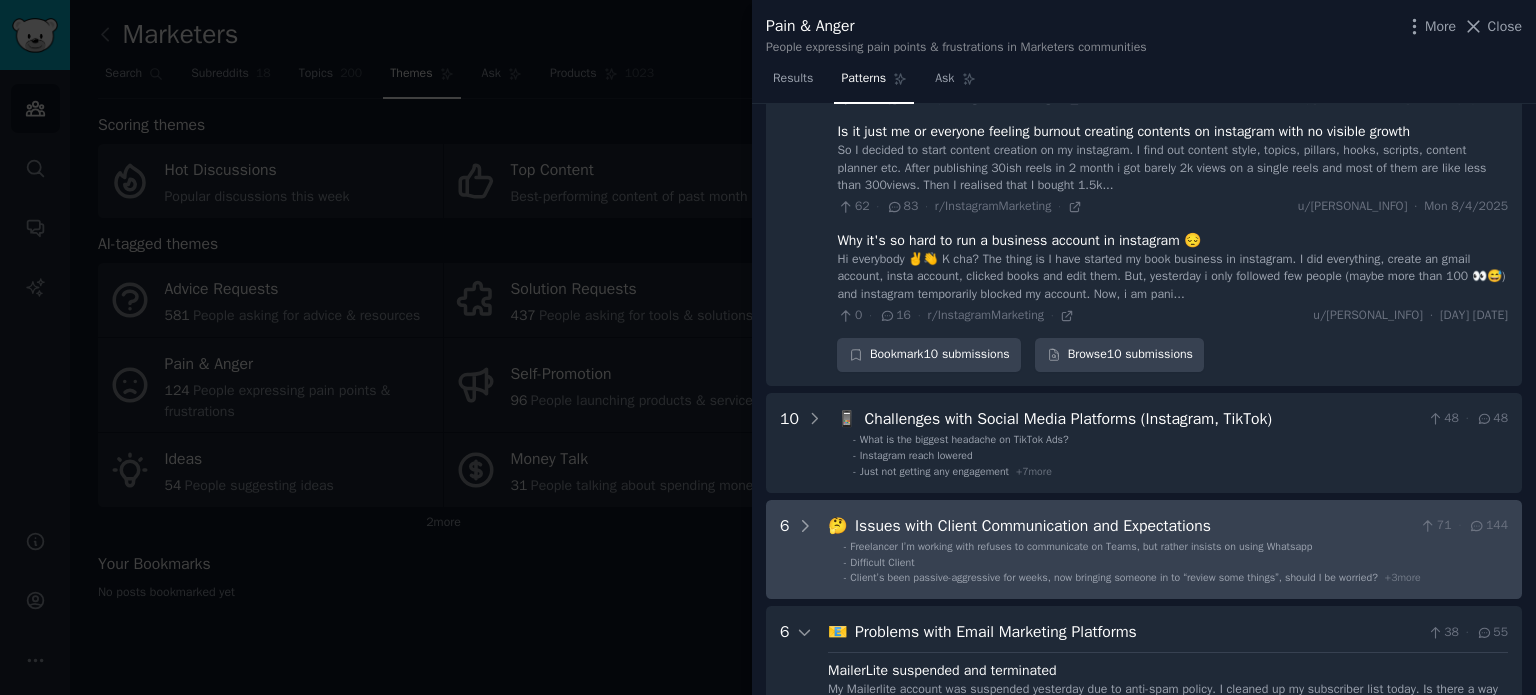 click on "Freelancer I’m working with refuses to communicate on Teams, but rather insists on using Whatsapp" at bounding box center (1081, 546) 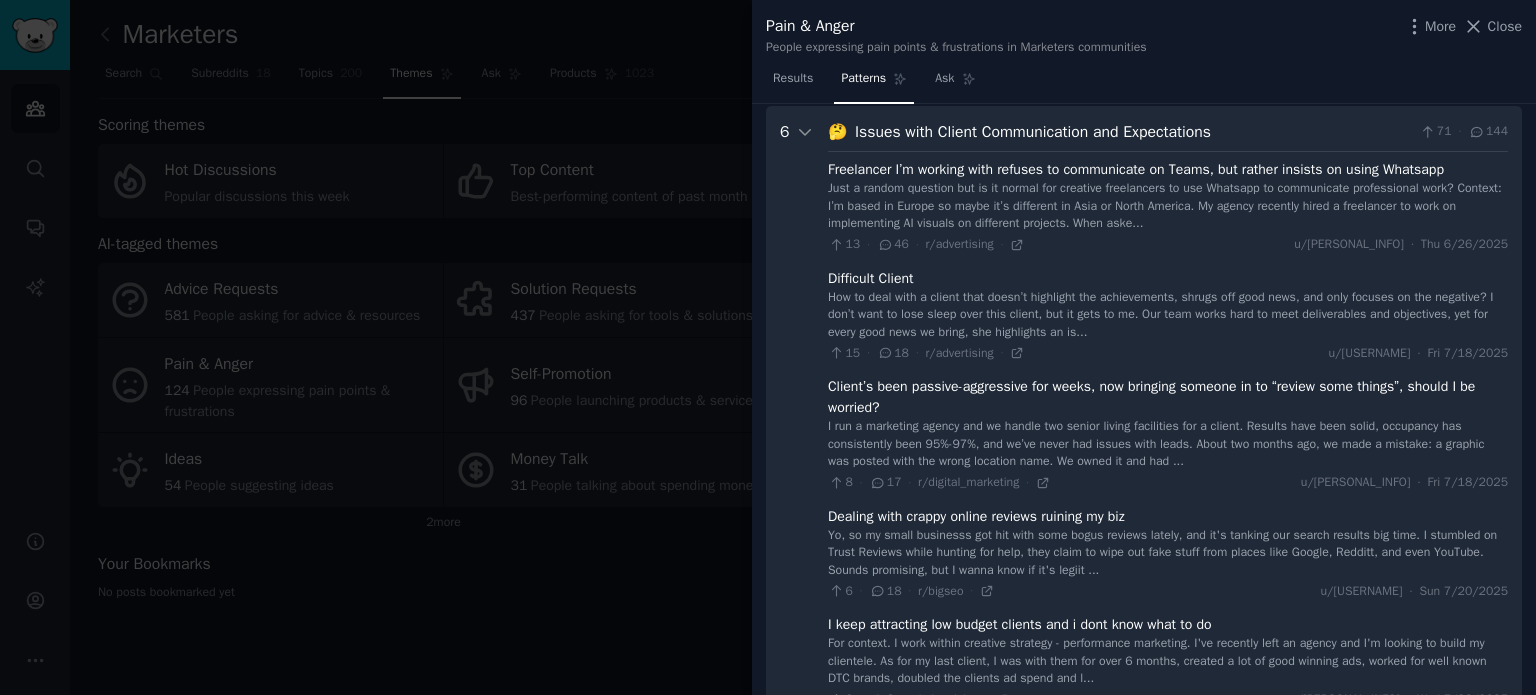 scroll, scrollTop: 5074, scrollLeft: 0, axis: vertical 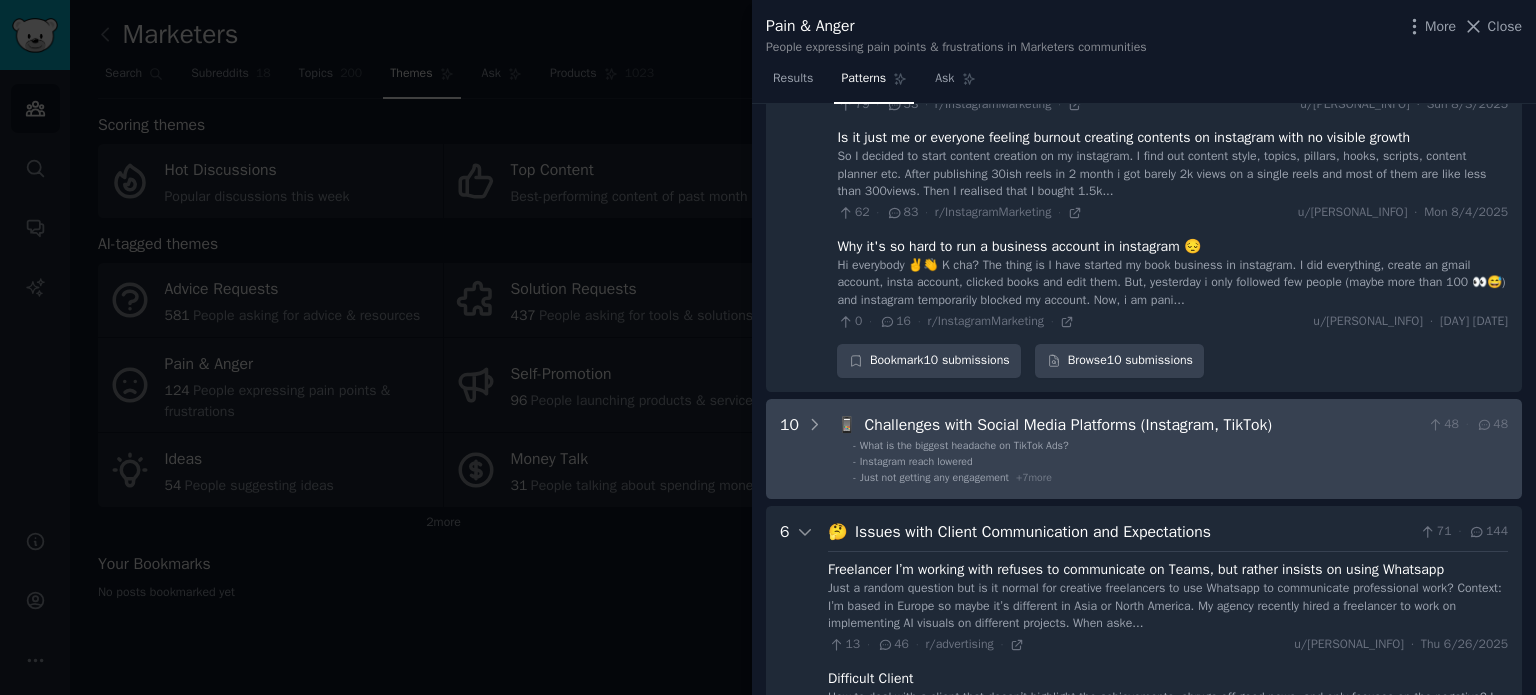 click on "- Instagram reach lowered" at bounding box center (1180, 462) 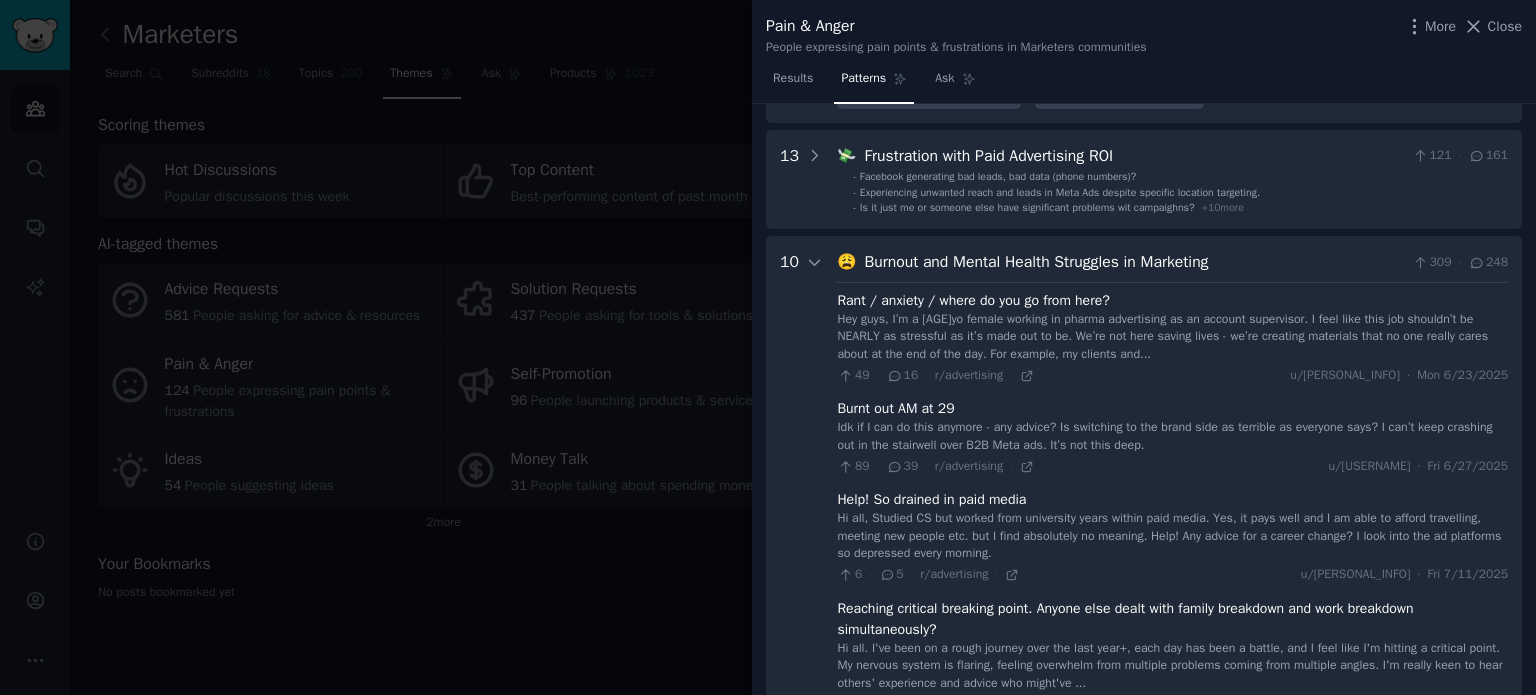 scroll, scrollTop: 3895, scrollLeft: 0, axis: vertical 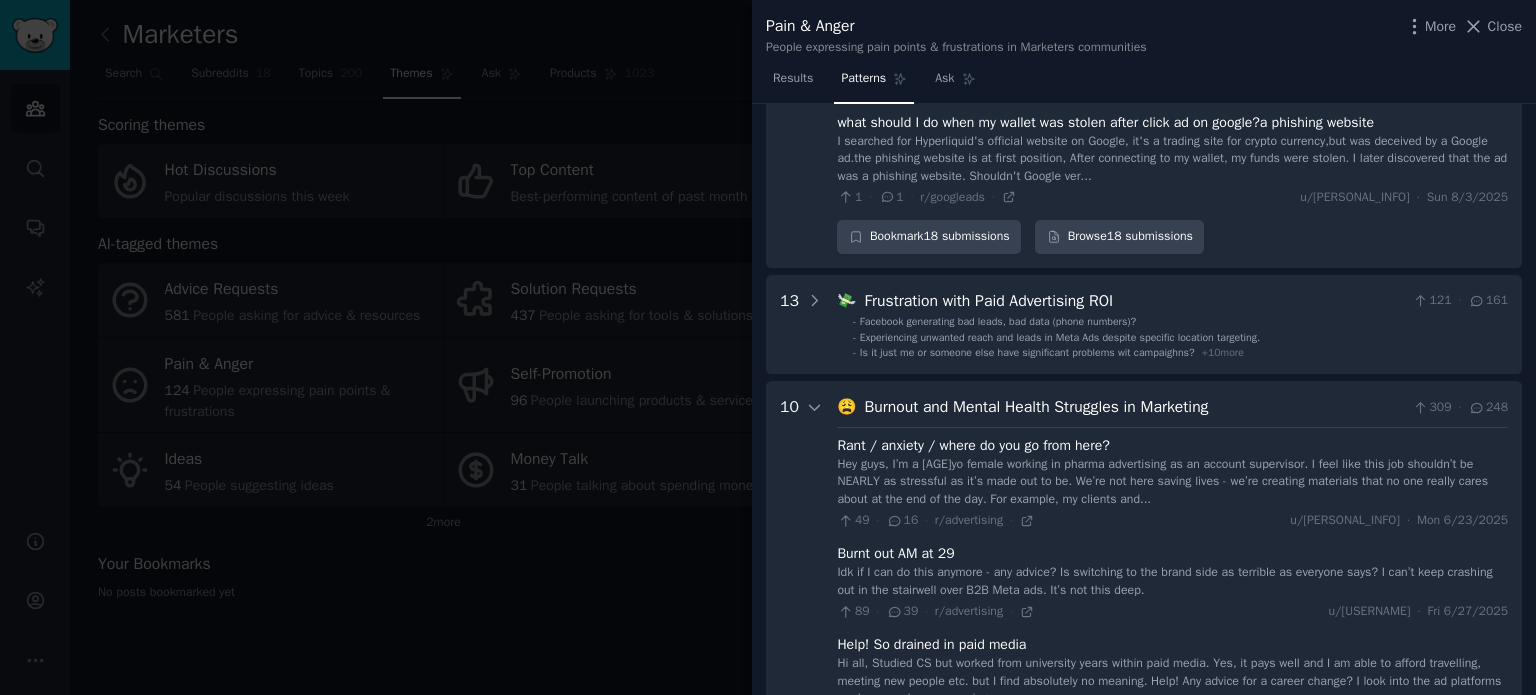click on "Pain & Anger People expressing pain points & frustrations in Marketers communities More Close" at bounding box center [1144, 31] 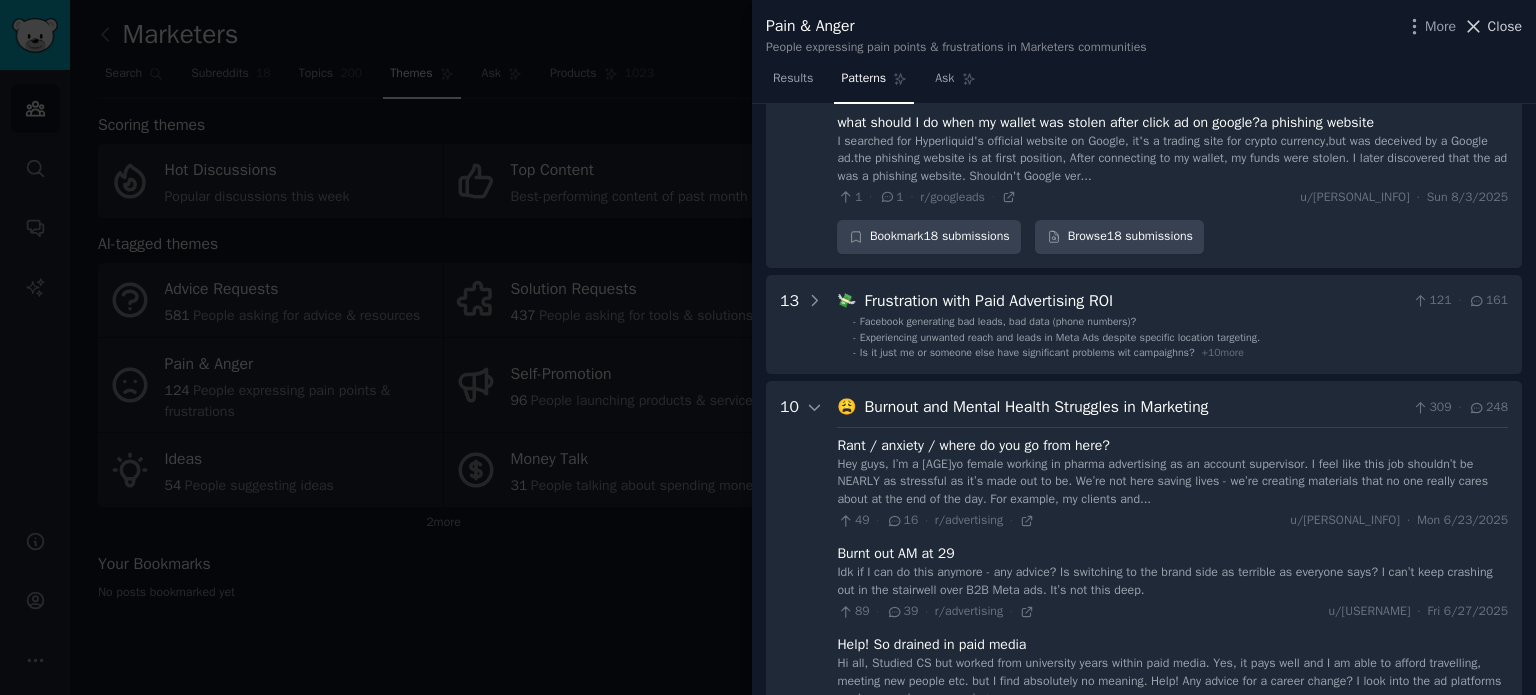 click 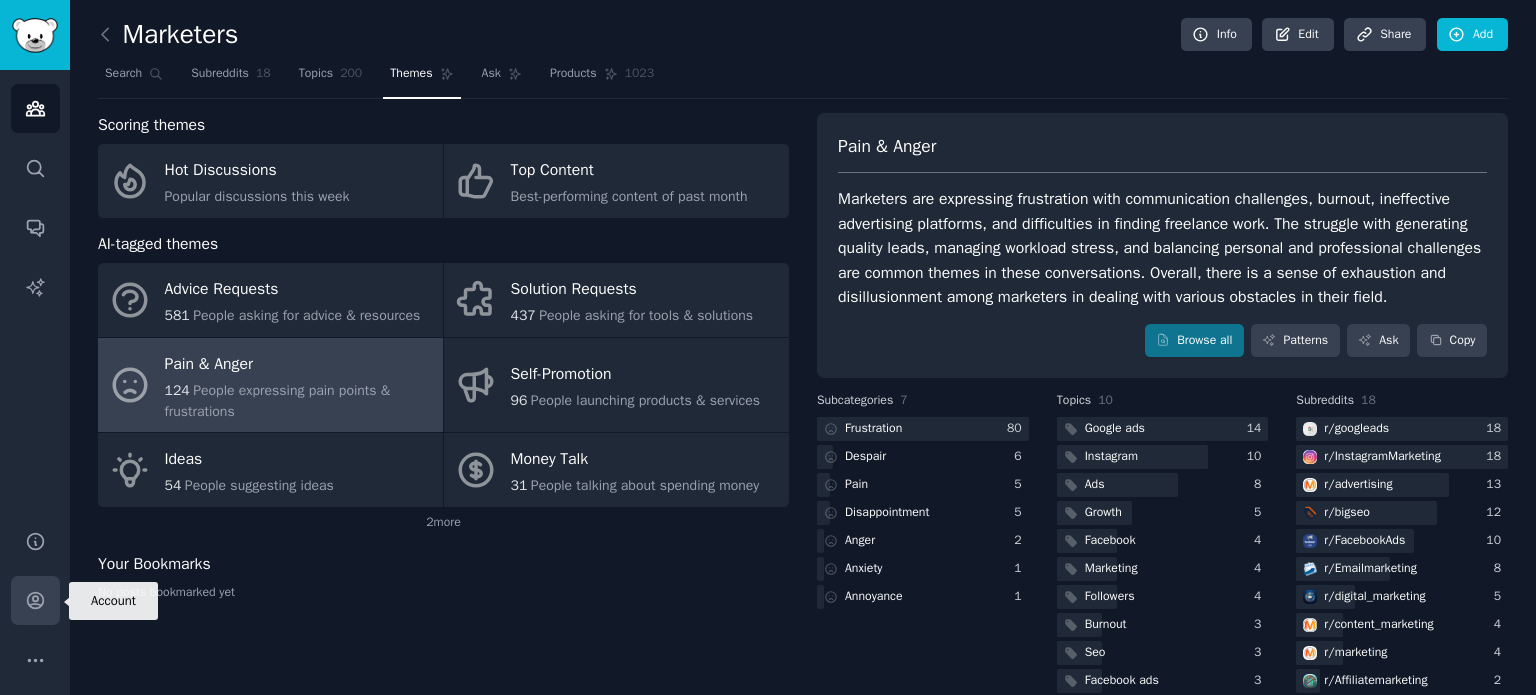 click 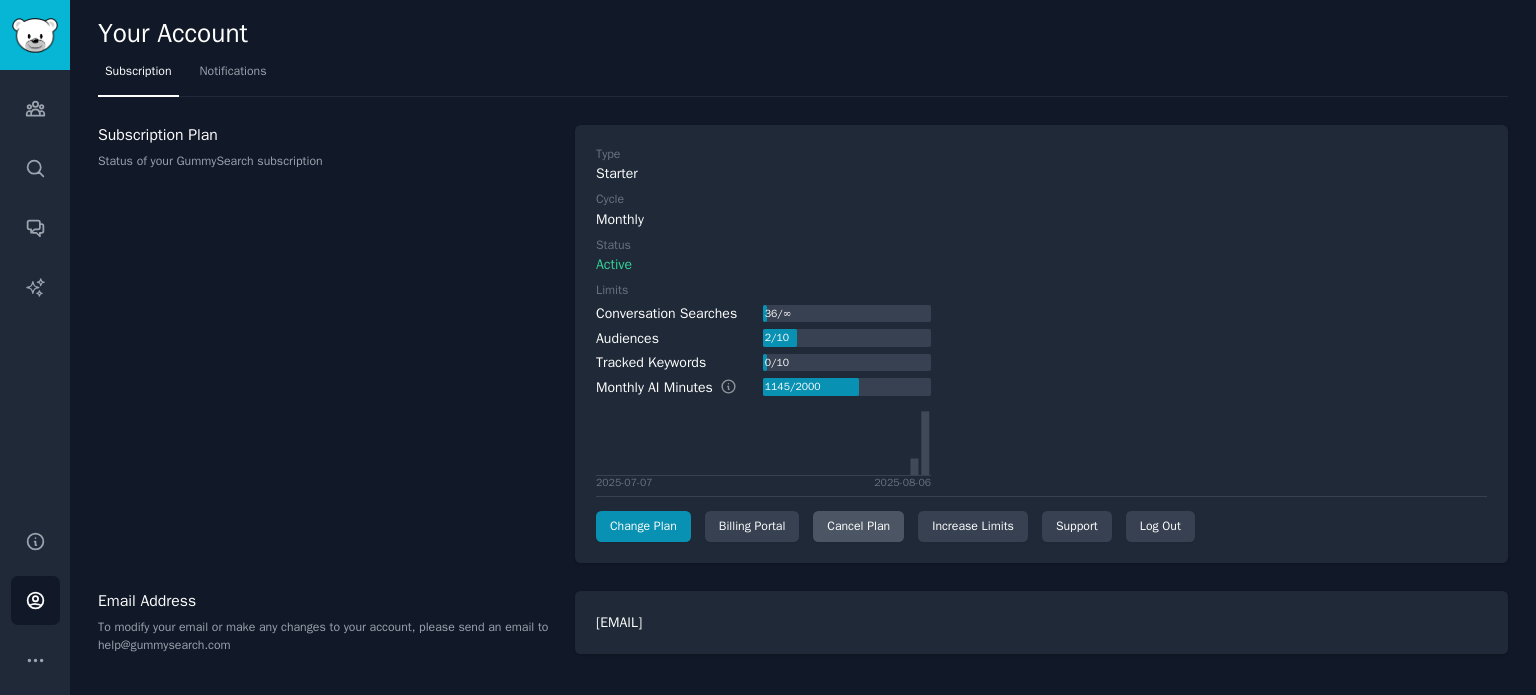click on "Cancel Plan" at bounding box center [858, 527] 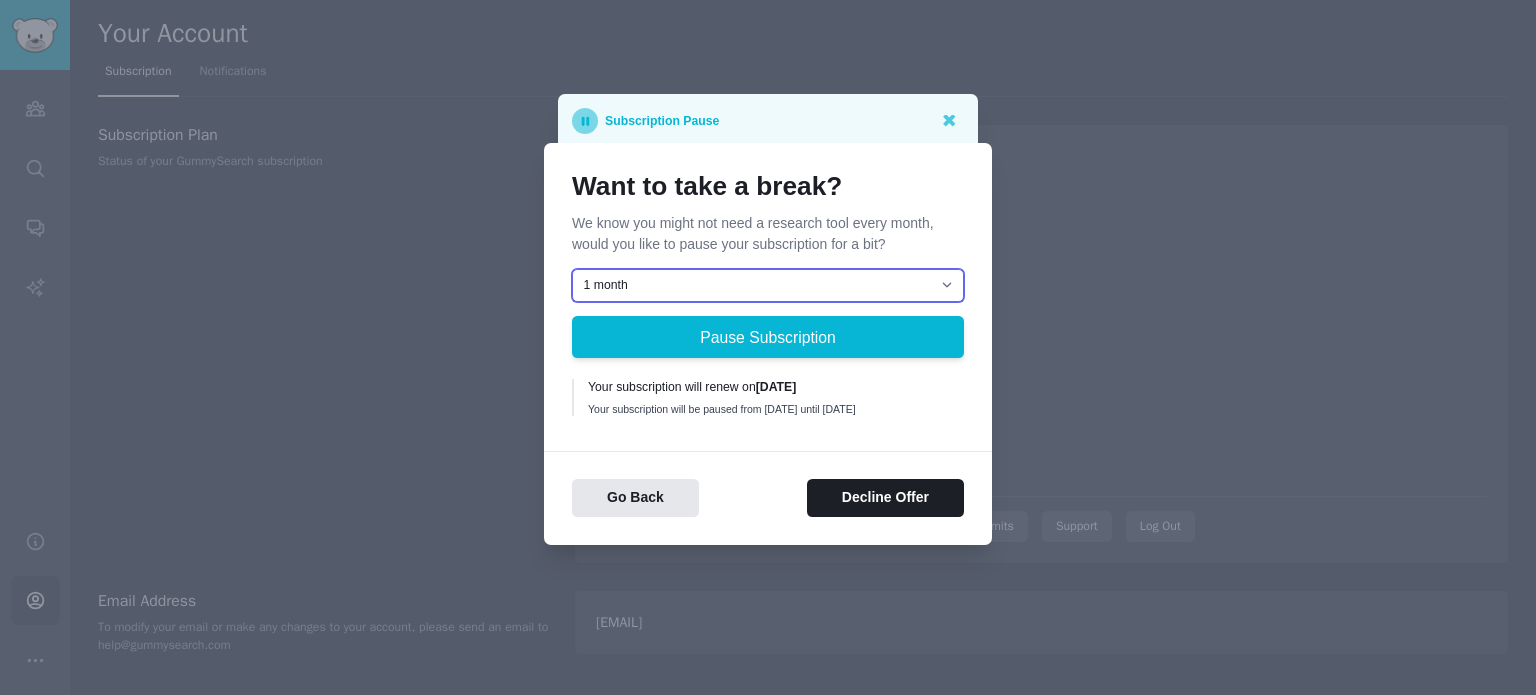 click on "1 month 2 months 3 months Choose a custom date to resume" at bounding box center (768, 286) 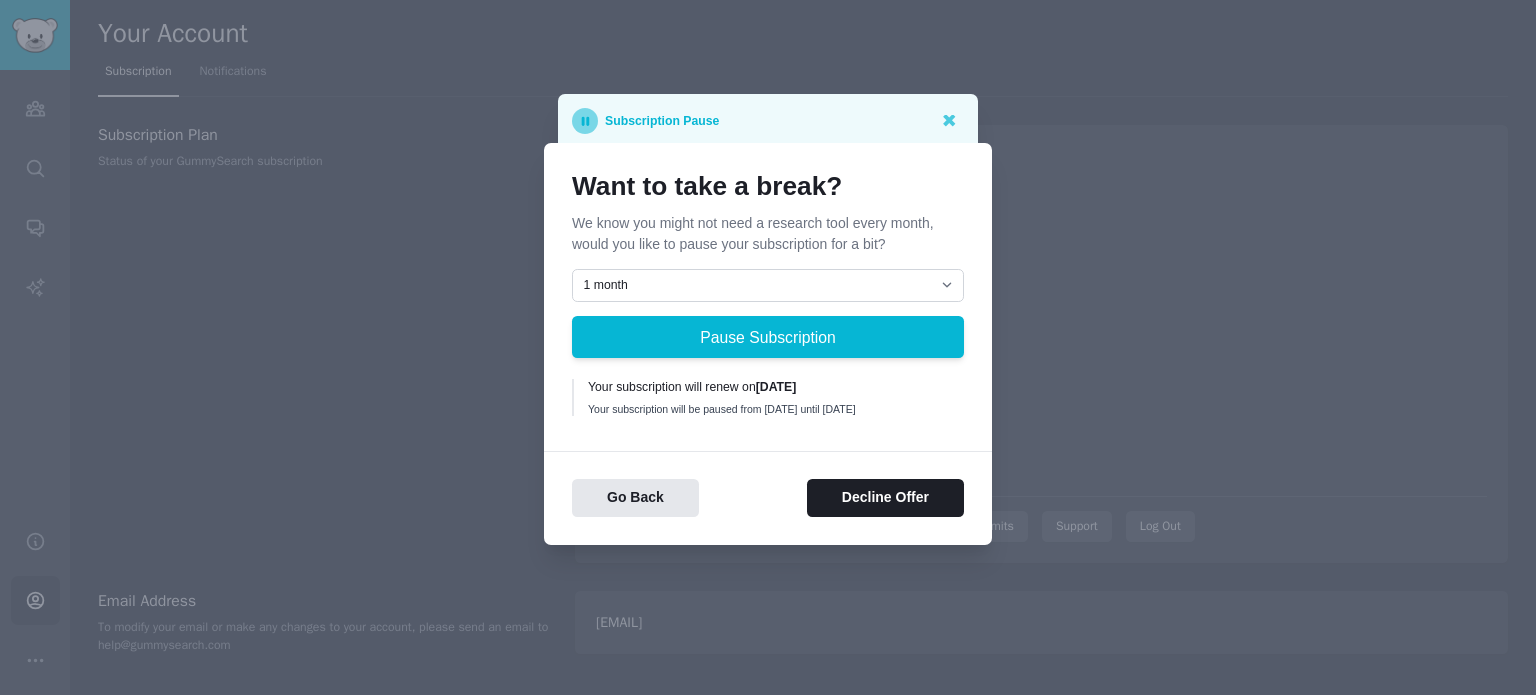 click on "Want to take a break? We know you might not need a research tool every month, would you like to pause your subscription for a bit? 1 month 2 months 3 months Choose a custom date to resume Pause Subscription Your subscription will renew on [DATE] Your subscription will be paused from [DATE] until [DATE] Go Back Decline Offer" at bounding box center [768, 344] 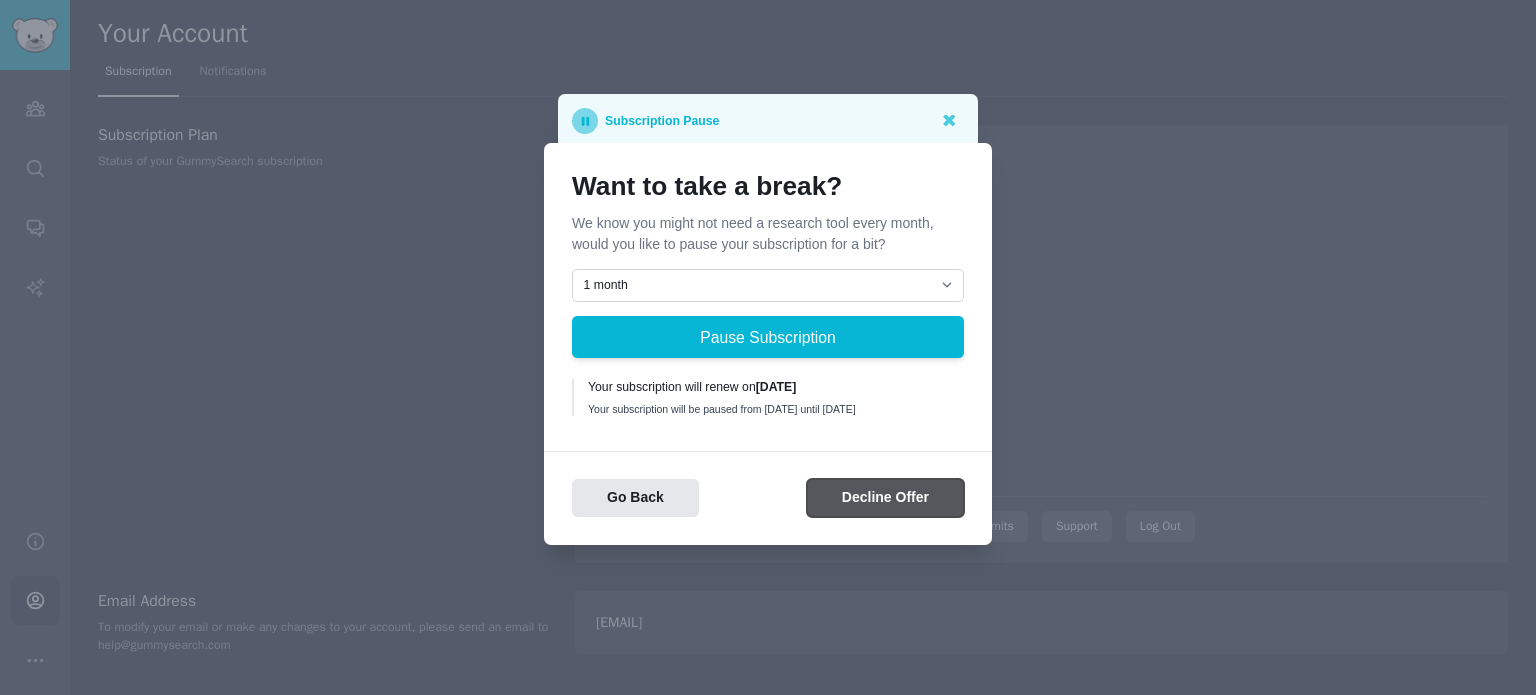 click on "Decline Offer" at bounding box center [885, 498] 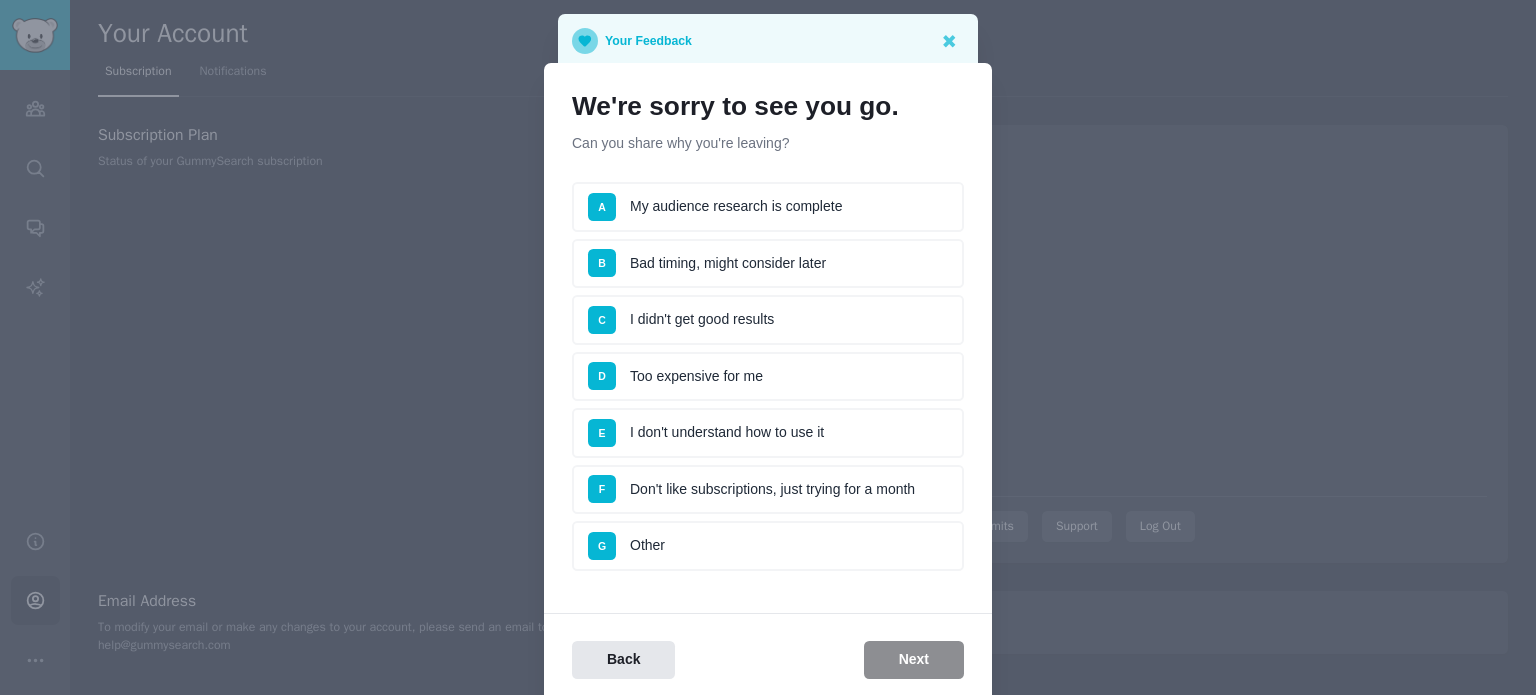 click on "A  My audience research is complete" at bounding box center (768, 207) 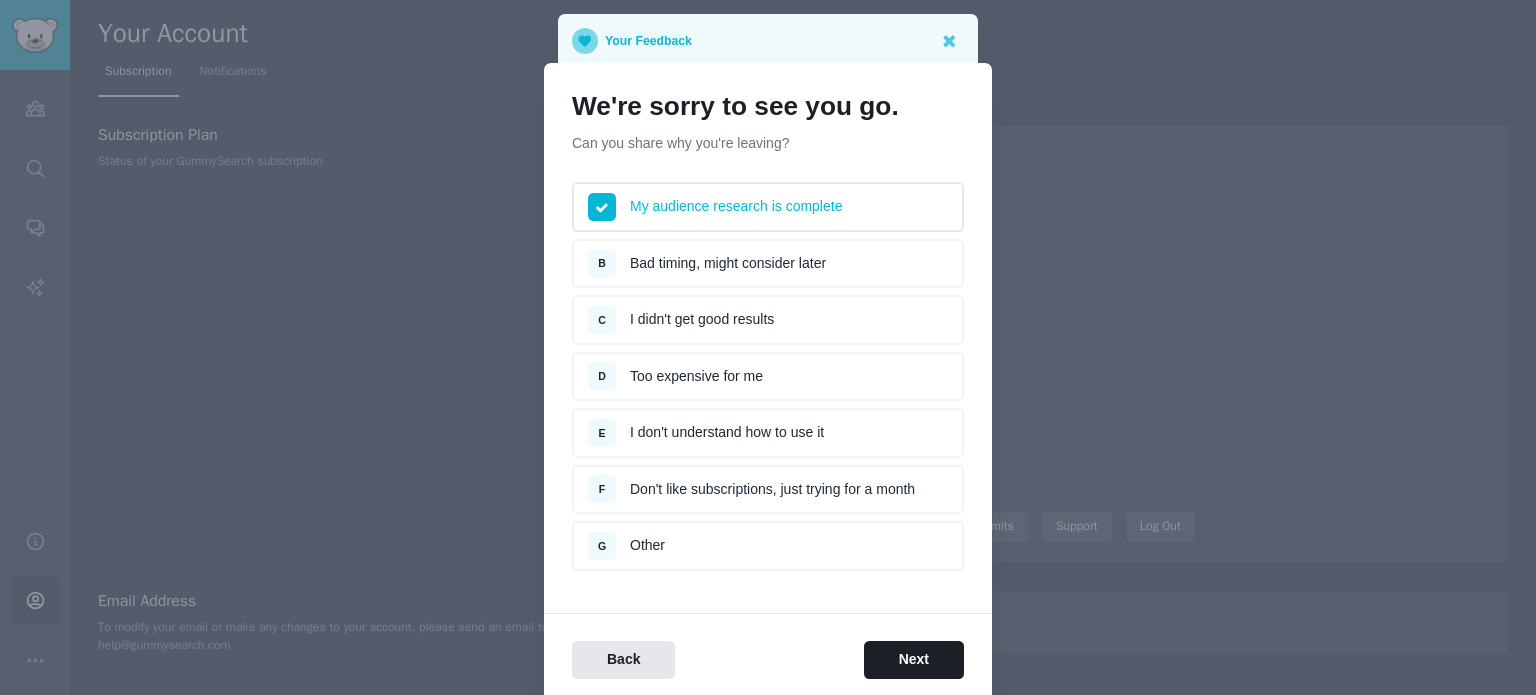 click on "My audience research is complete" at bounding box center [768, 207] 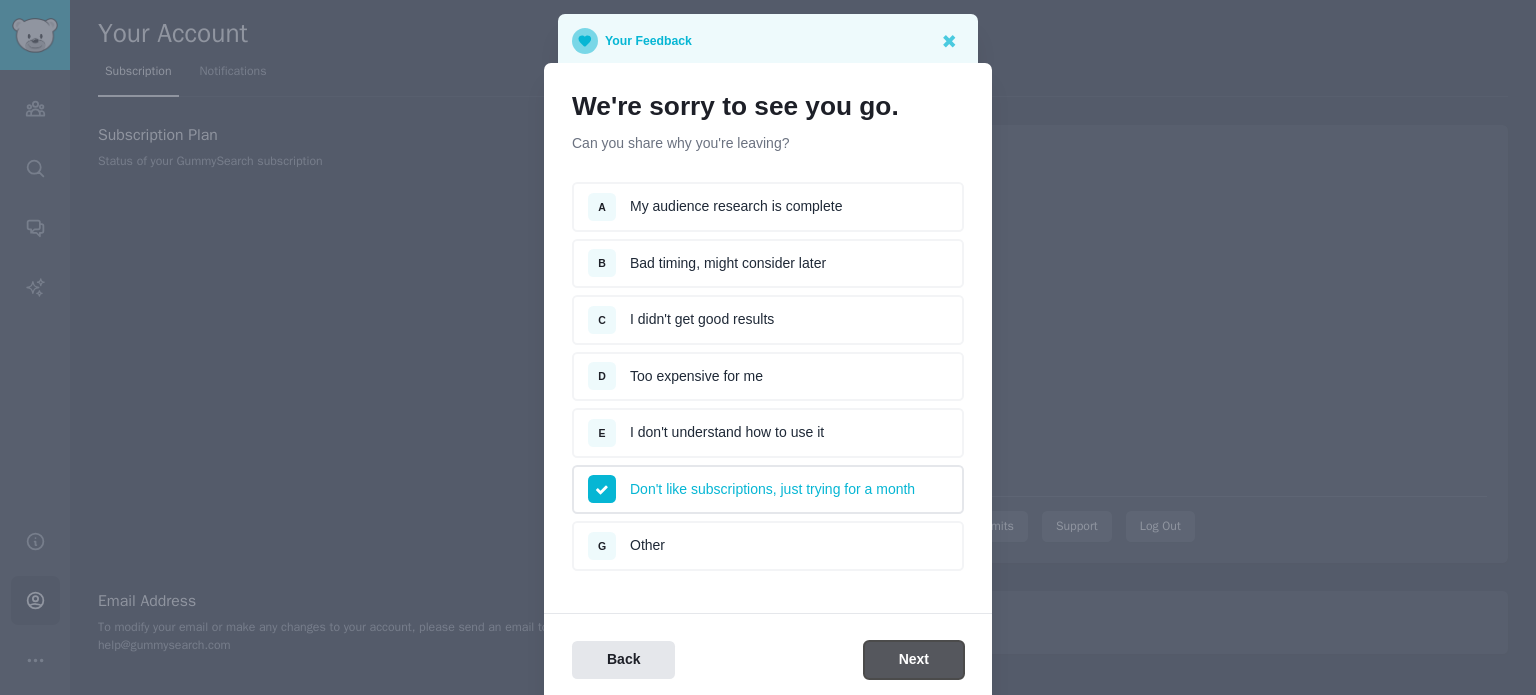 click on "Next" at bounding box center (914, 660) 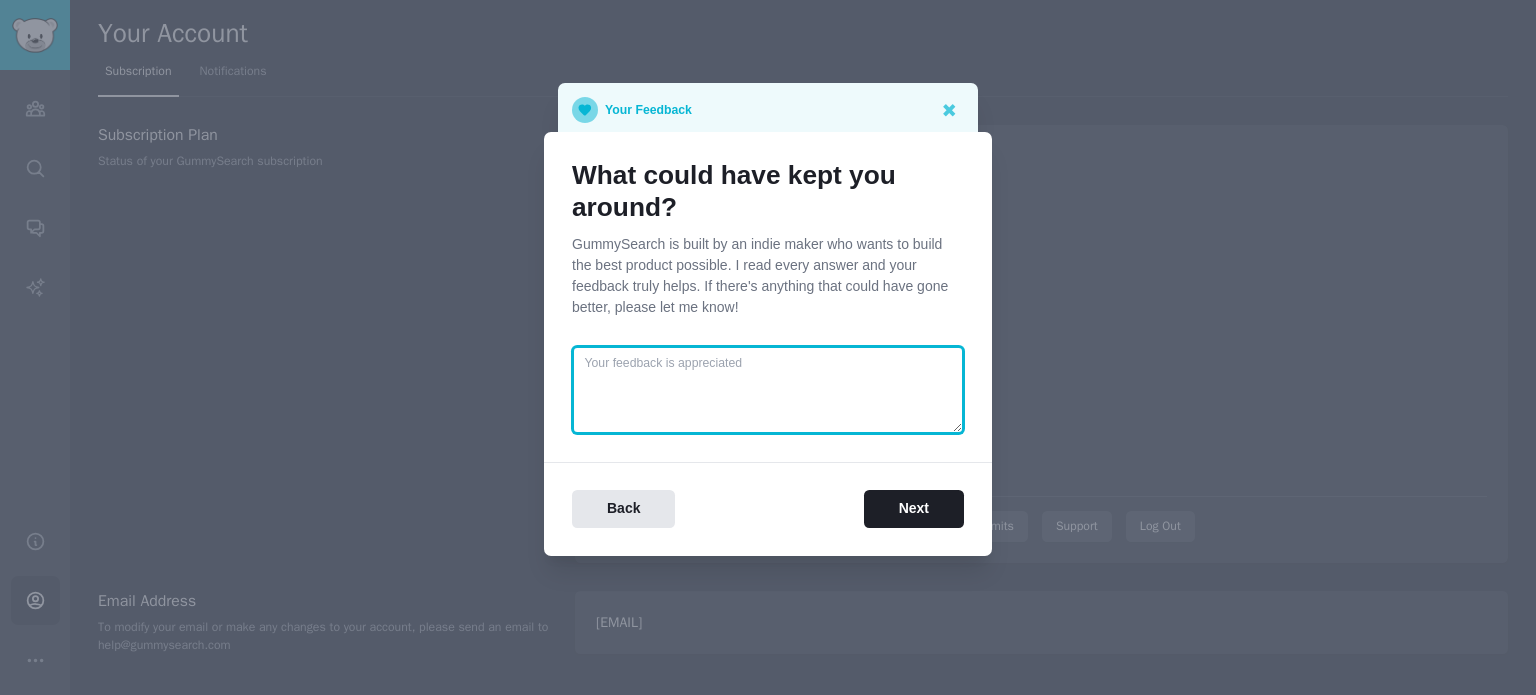 click at bounding box center [768, 390] 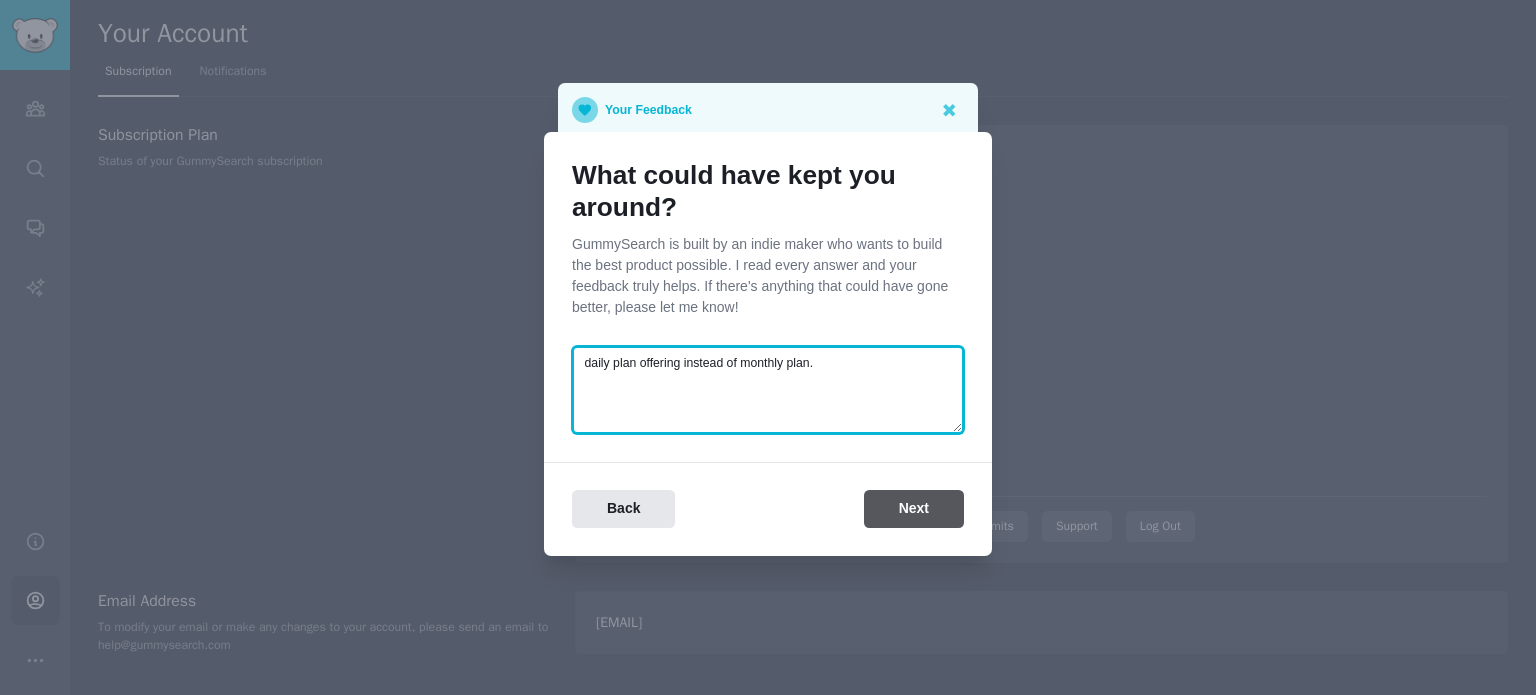 type on "daily plan offering instead of monthly plan." 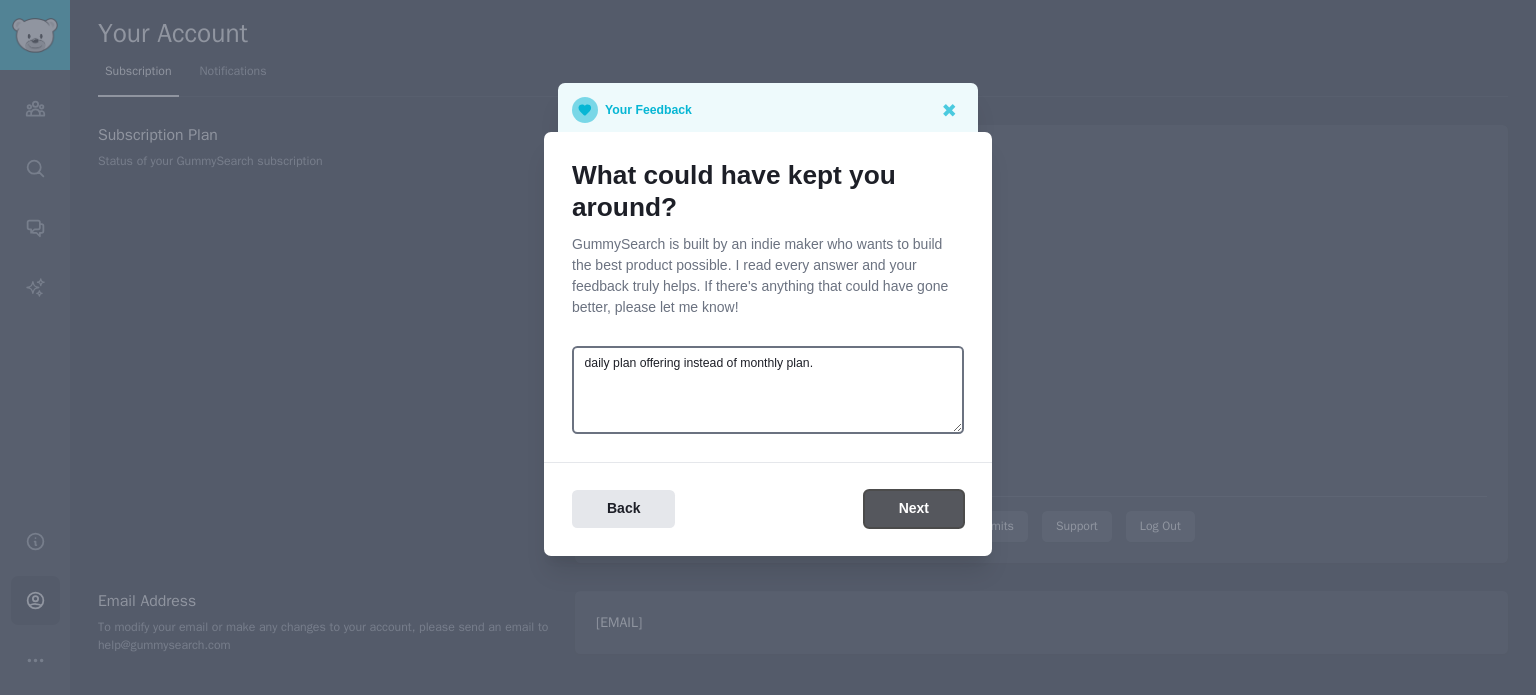 click on "Next" at bounding box center [914, 509] 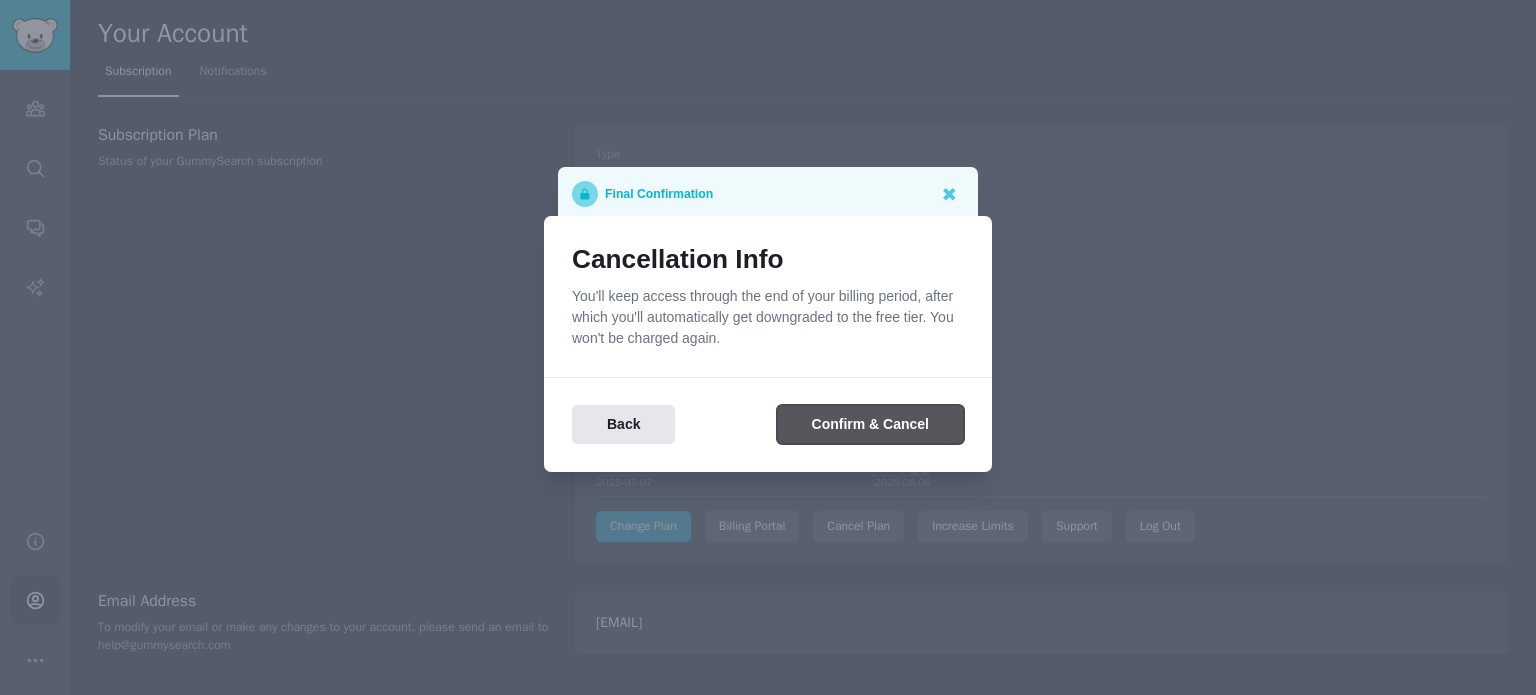 click on "Confirm & Cancel" at bounding box center (870, 424) 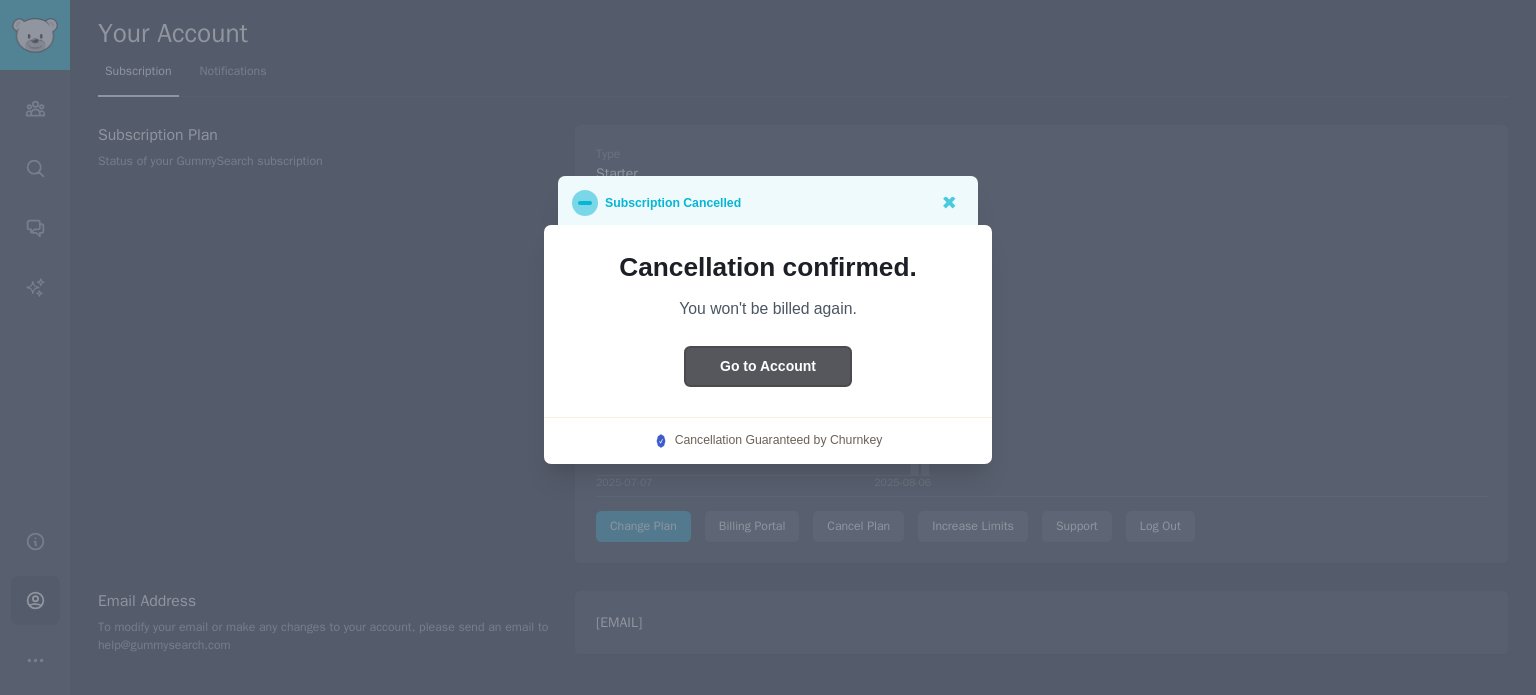 click on "Go to Account" at bounding box center [768, 366] 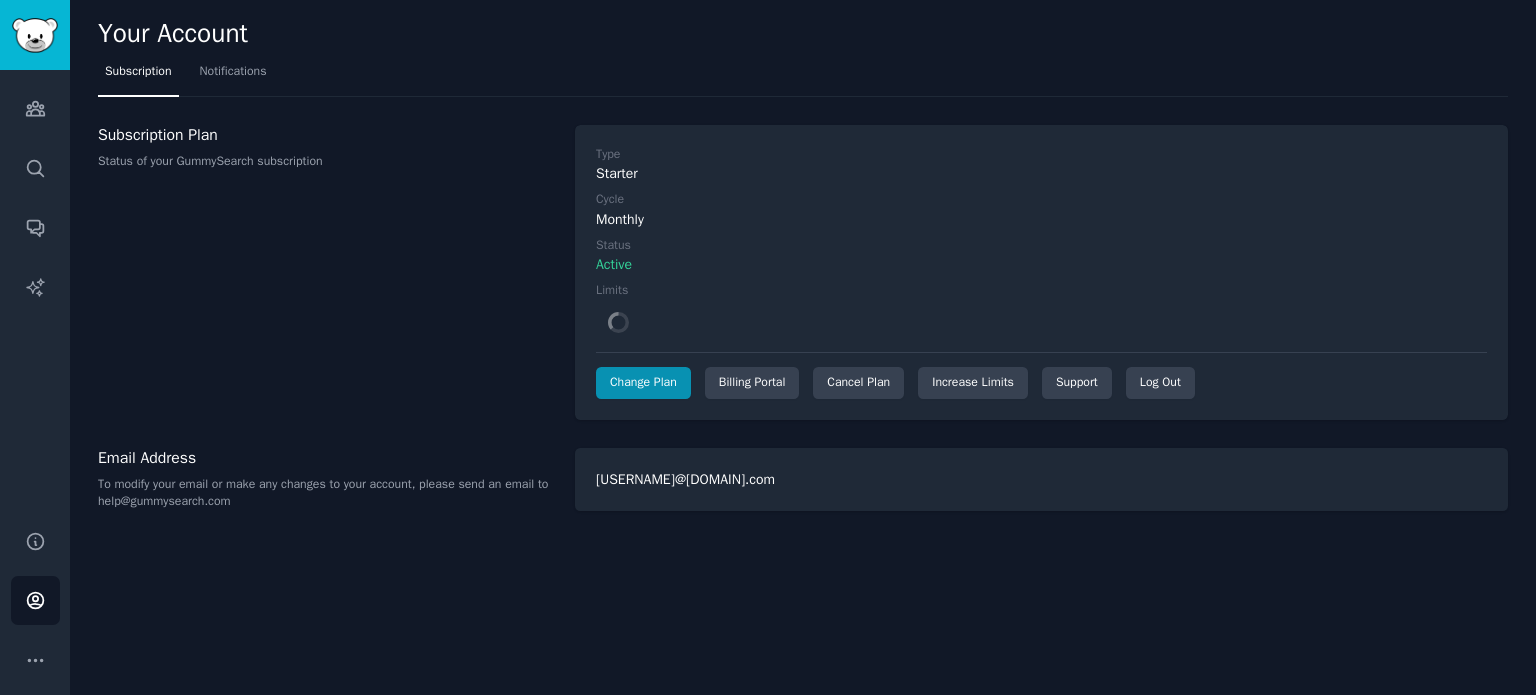 scroll, scrollTop: 0, scrollLeft: 0, axis: both 